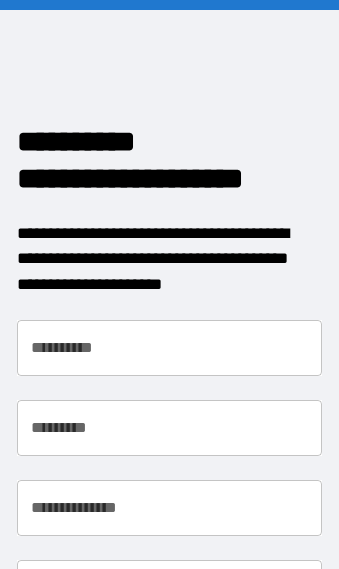 scroll, scrollTop: 0, scrollLeft: 0, axis: both 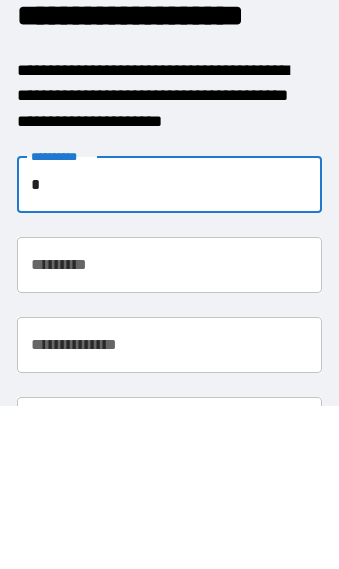 type on "**" 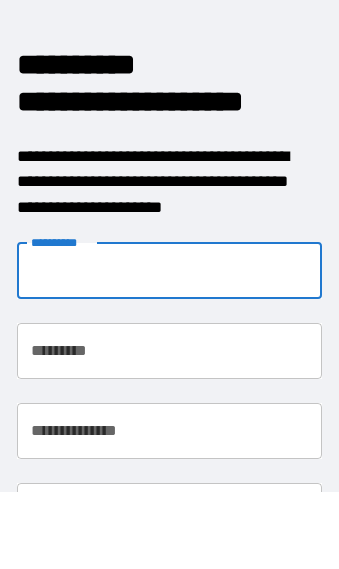 type on "**" 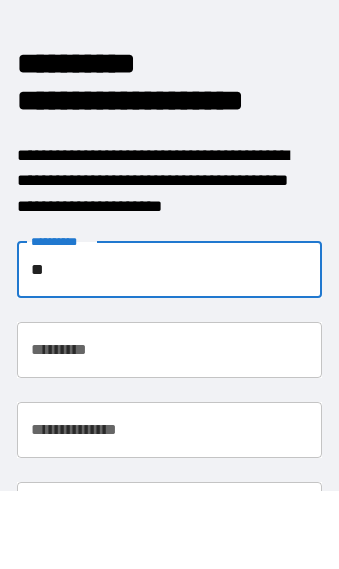 type on "**********" 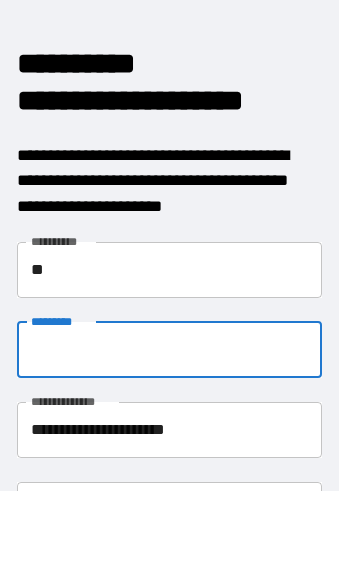 scroll, scrollTop: 78, scrollLeft: 0, axis: vertical 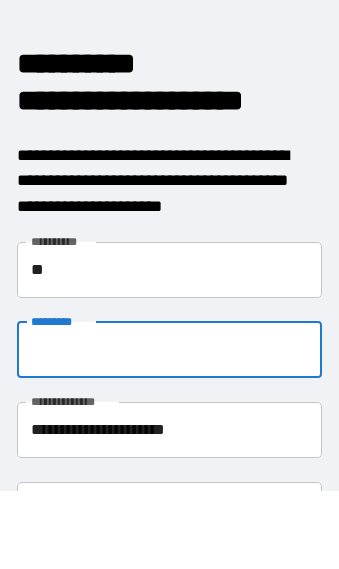click on "**" at bounding box center (169, 270) 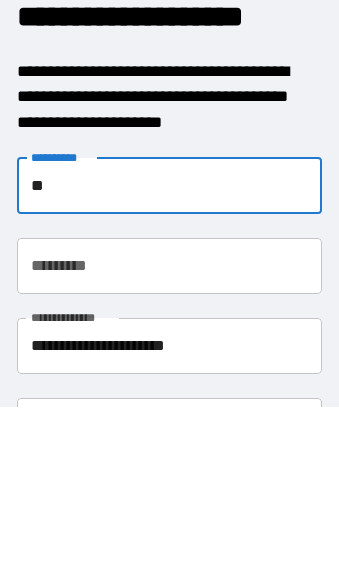 type on "*" 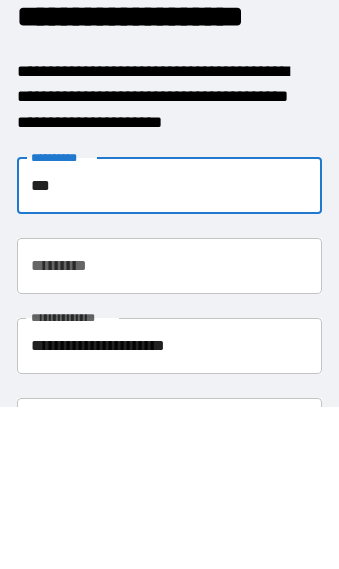 type on "***" 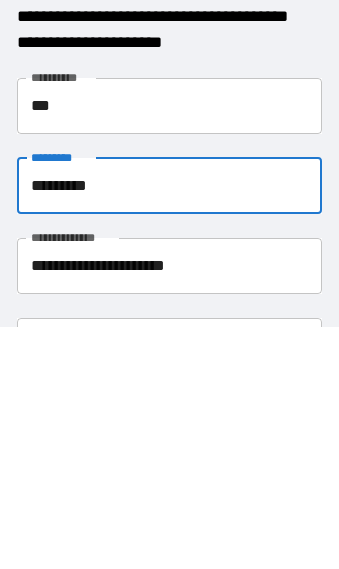 type on "********" 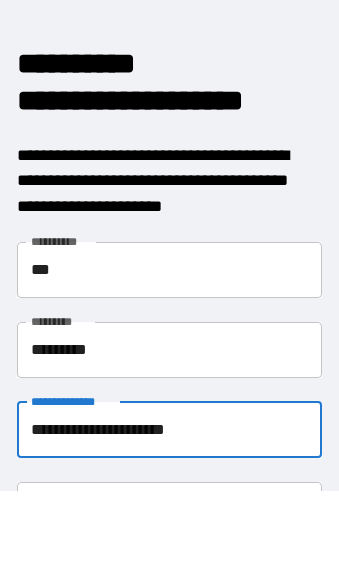 click on "**********" at bounding box center [169, 510] 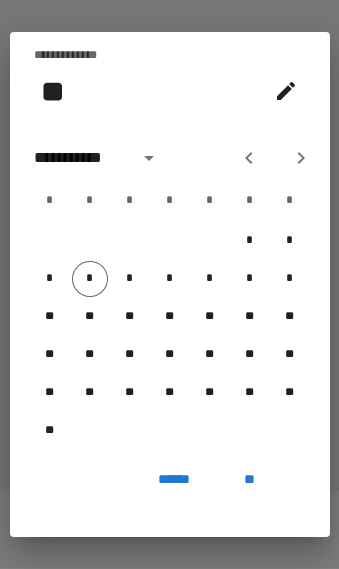 scroll, scrollTop: 8, scrollLeft: 0, axis: vertical 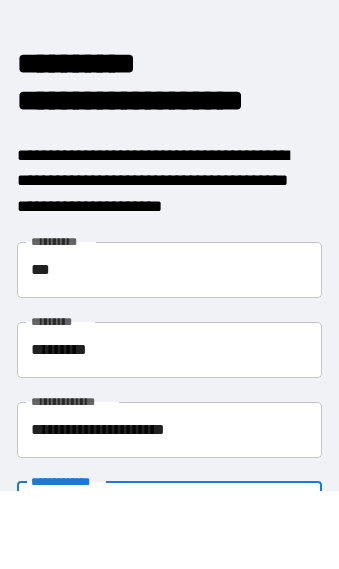 click on "**********" at bounding box center [169, 510] 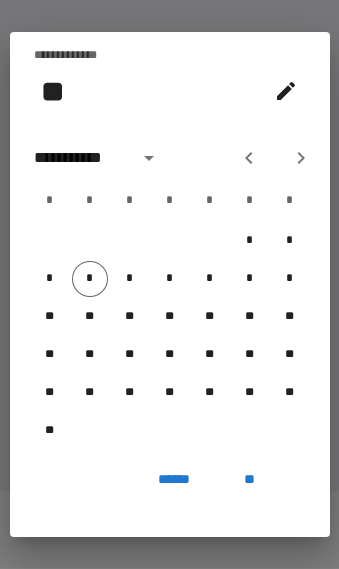 scroll, scrollTop: 8, scrollLeft: 0, axis: vertical 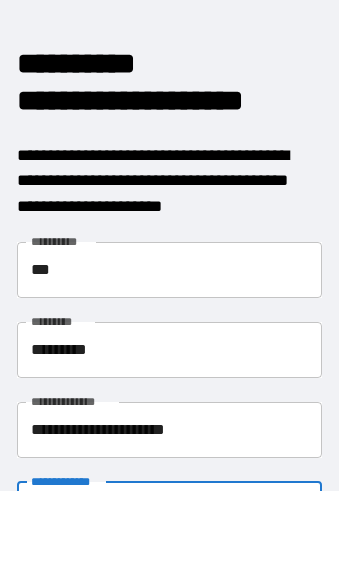 click on "**********" at bounding box center (169, 510) 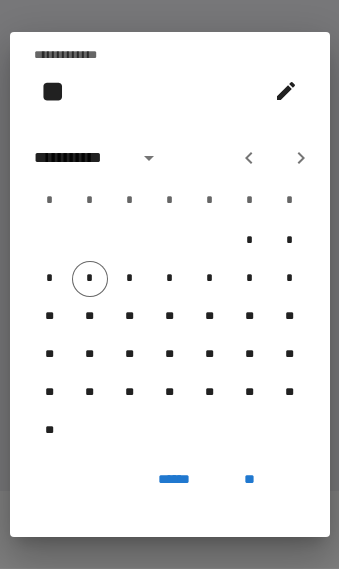 scroll, scrollTop: 8, scrollLeft: 0, axis: vertical 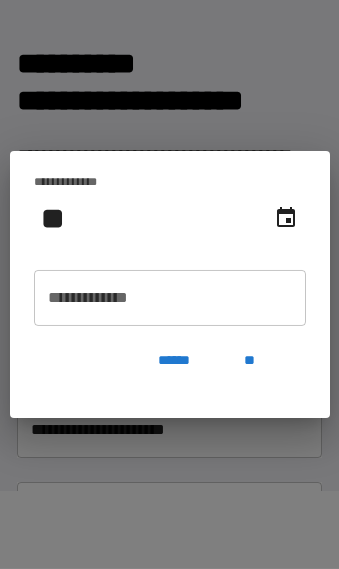 click on "**********" at bounding box center [170, 298] 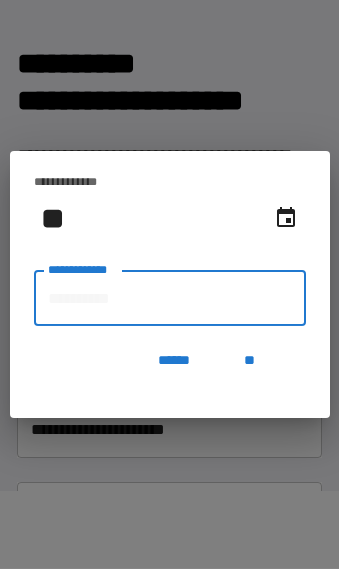 scroll, scrollTop: 78, scrollLeft: 0, axis: vertical 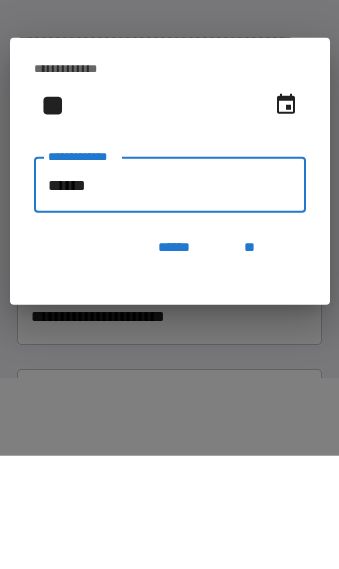 type on "*******" 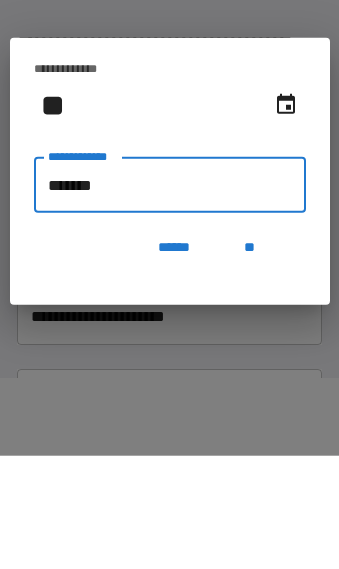 type on "**********" 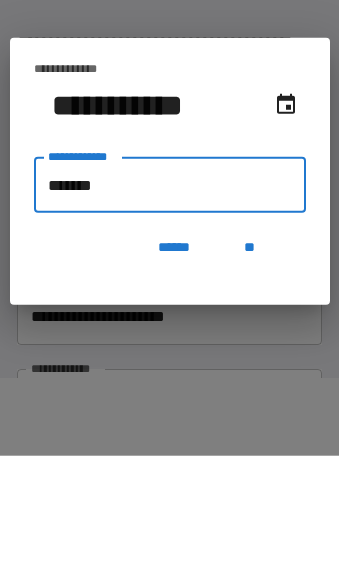 type on "********" 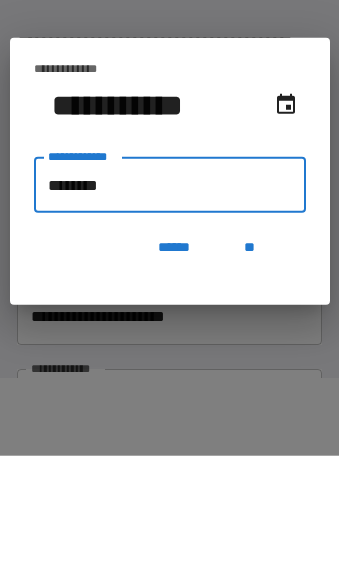 type on "**********" 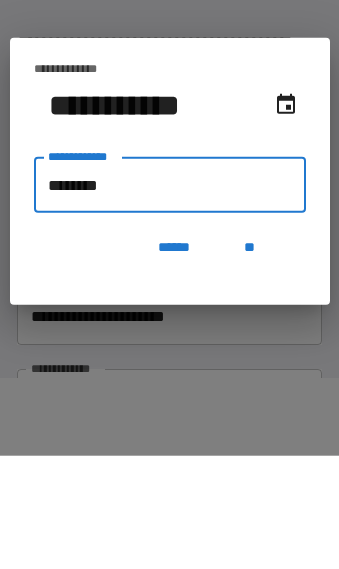 type on "*********" 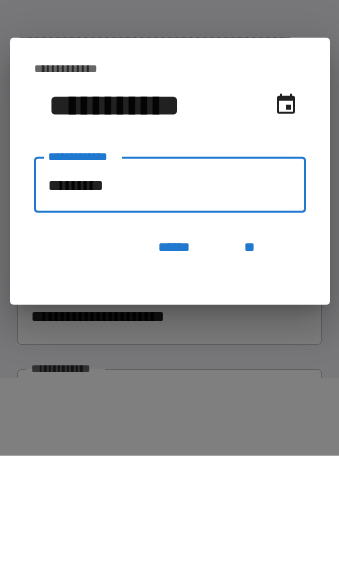 type on "**********" 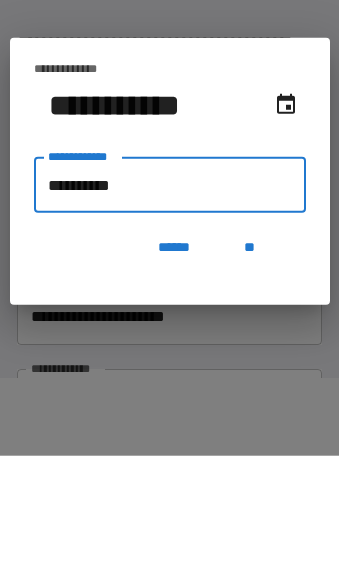 type on "**********" 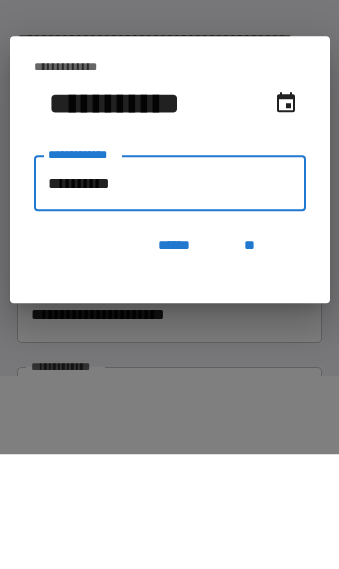 type on "*********" 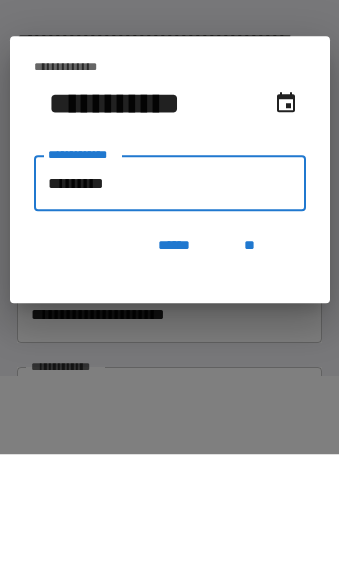 type on "**********" 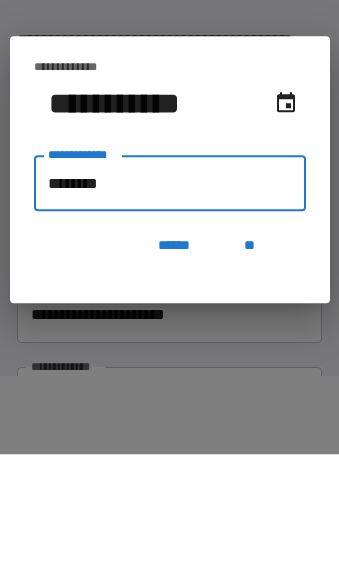 type on "**********" 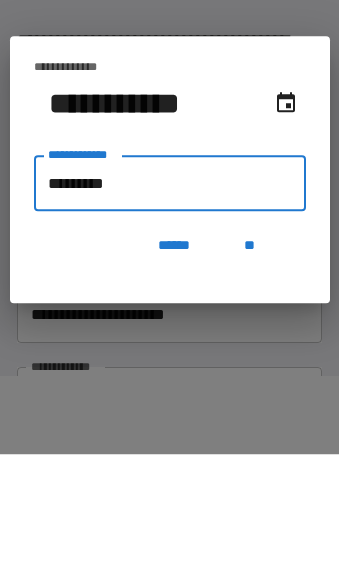 type on "**********" 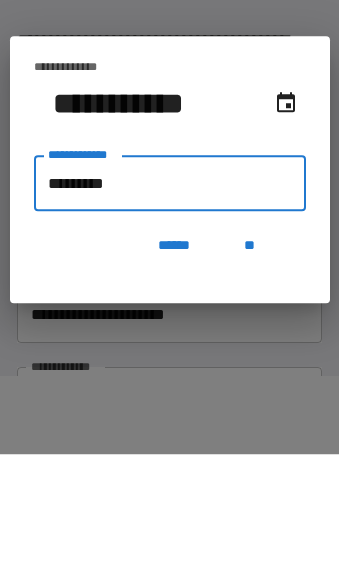 type on "**********" 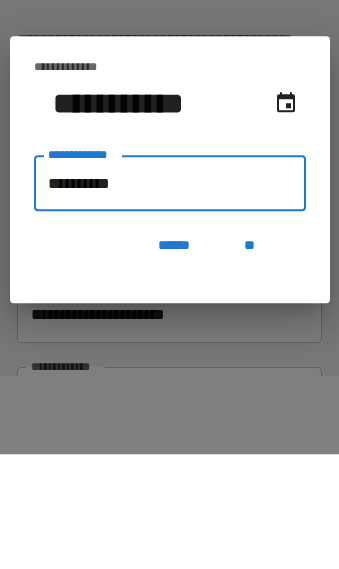 type on "**********" 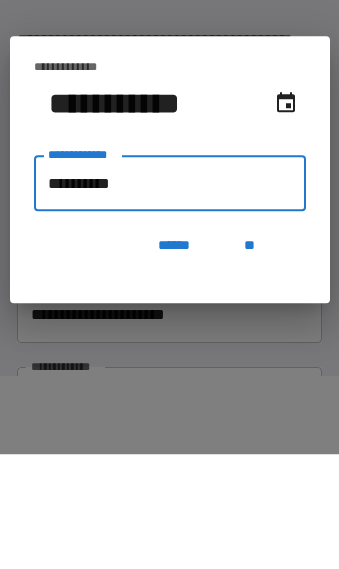 type on "**********" 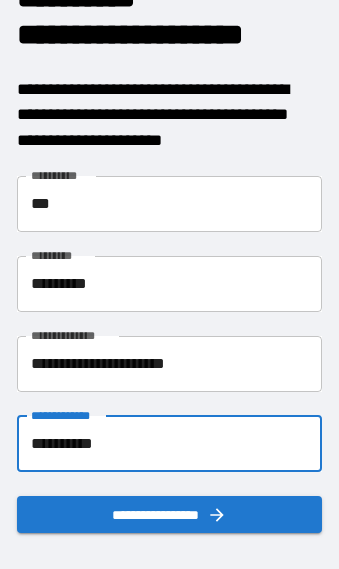 scroll, scrollTop: 88, scrollLeft: 0, axis: vertical 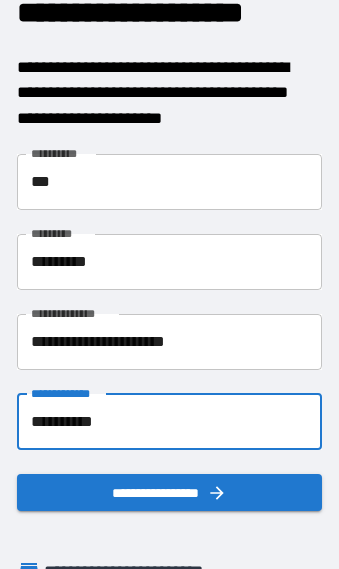 click on "**********" at bounding box center (169, 342) 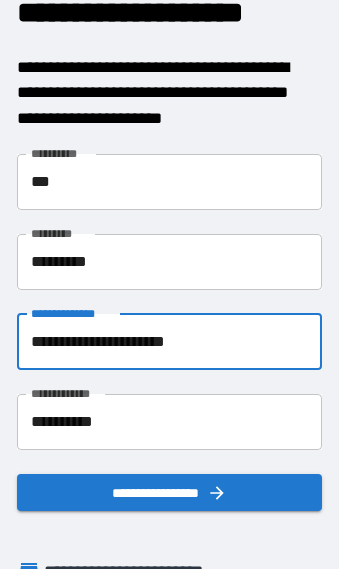 scroll, scrollTop: 78, scrollLeft: 0, axis: vertical 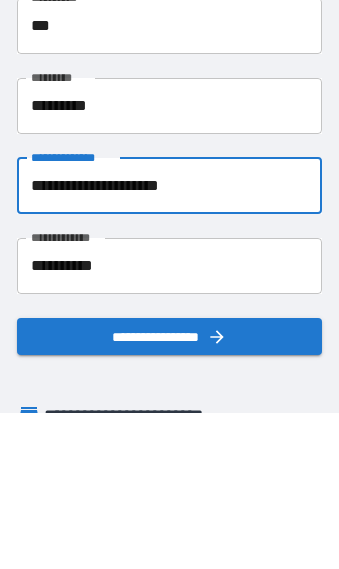 type on "**********" 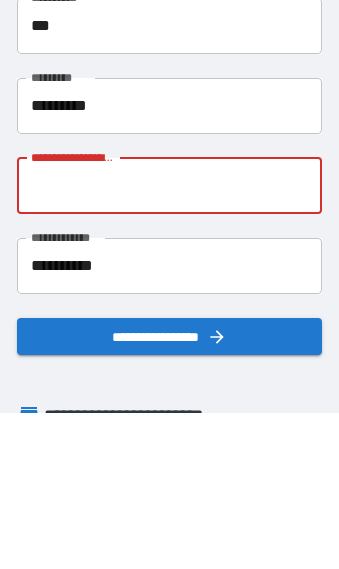 type on "**********" 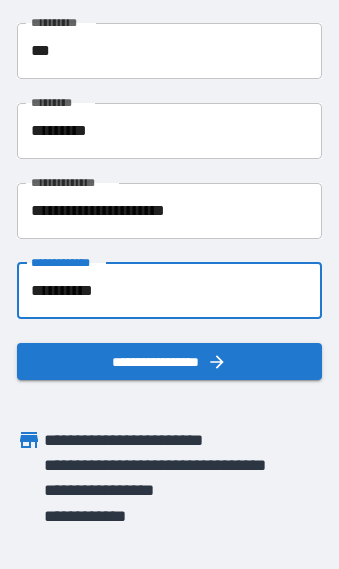 scroll, scrollTop: 219, scrollLeft: 0, axis: vertical 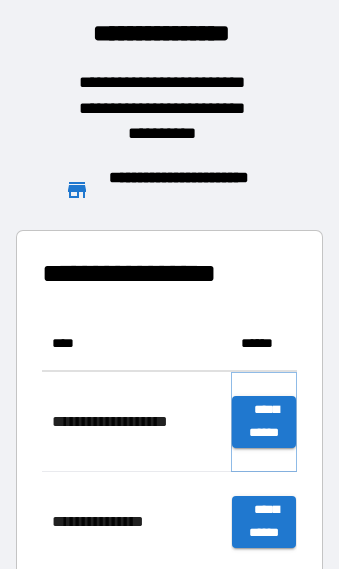 click on "**********" at bounding box center (264, 422) 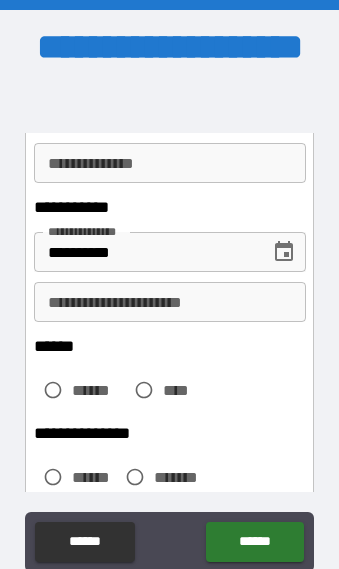 scroll, scrollTop: 332, scrollLeft: 0, axis: vertical 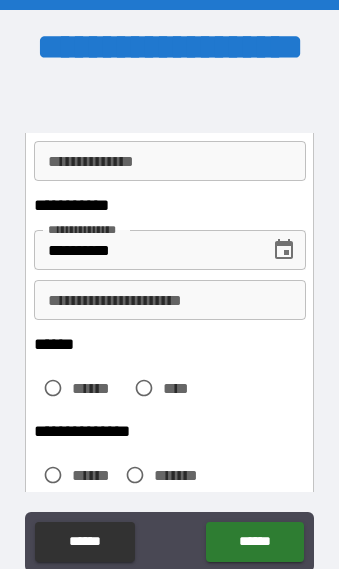click on "******" at bounding box center (98, 388) 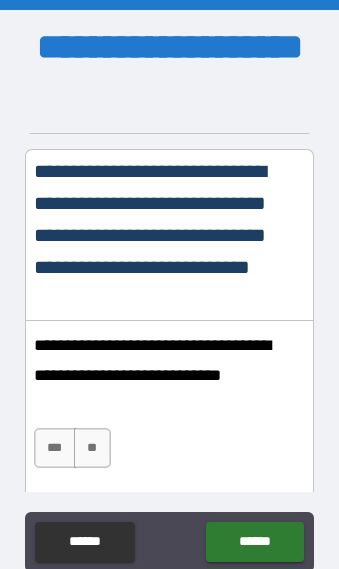 scroll, scrollTop: 1410, scrollLeft: 0, axis: vertical 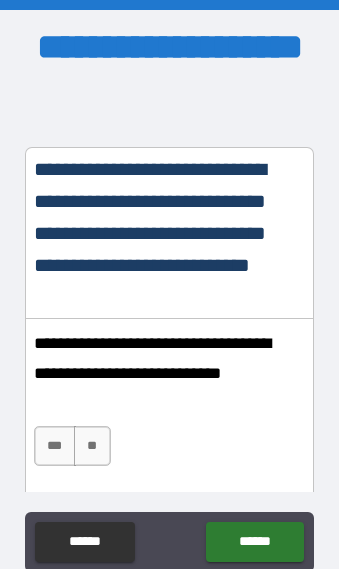 click on "***" at bounding box center [55, 446] 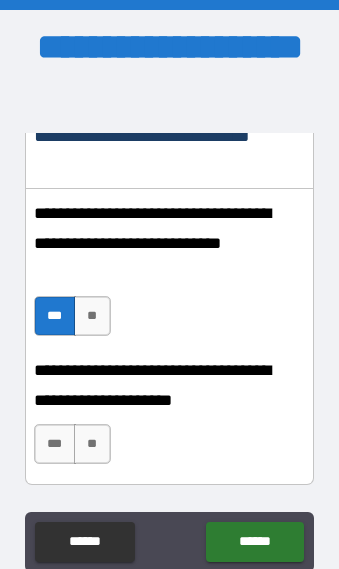 scroll, scrollTop: 1543, scrollLeft: 0, axis: vertical 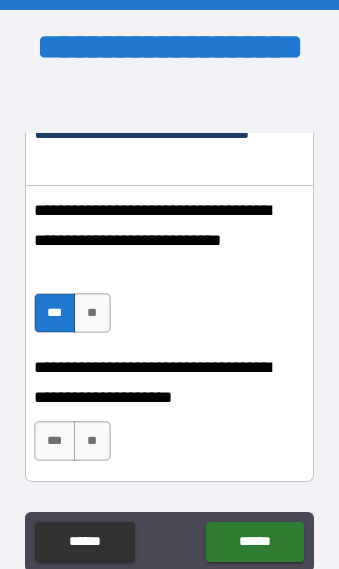 click on "***" at bounding box center [55, 441] 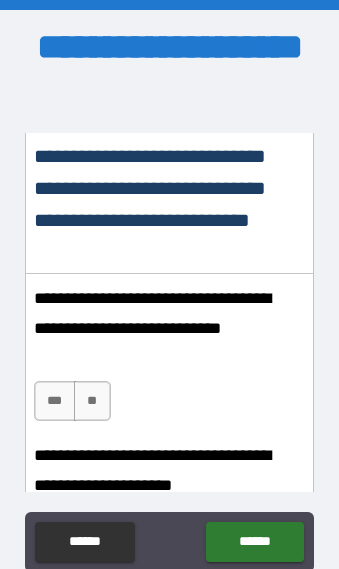scroll, scrollTop: 3376, scrollLeft: 0, axis: vertical 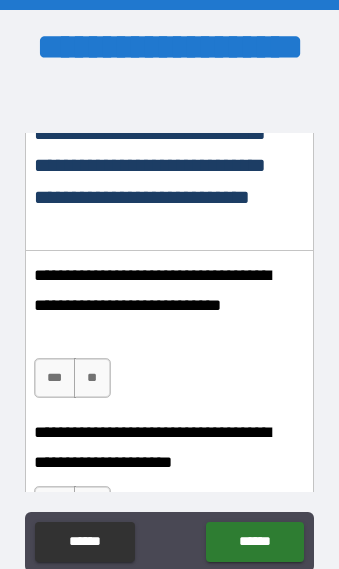 click on "***" at bounding box center (55, 378) 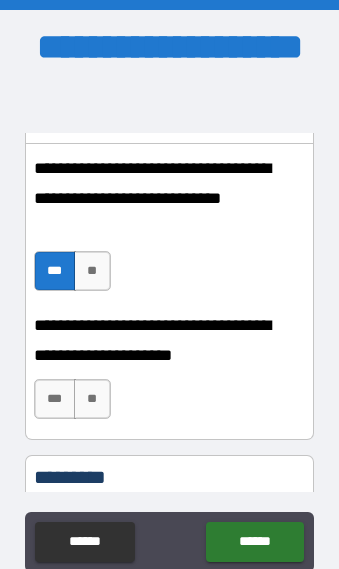 scroll, scrollTop: 3492, scrollLeft: 0, axis: vertical 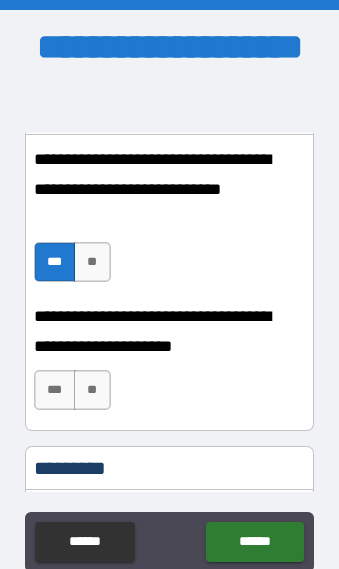 click on "***" at bounding box center (55, 390) 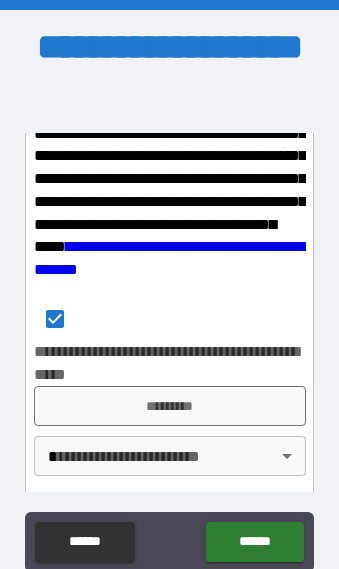 scroll, scrollTop: 3898, scrollLeft: 0, axis: vertical 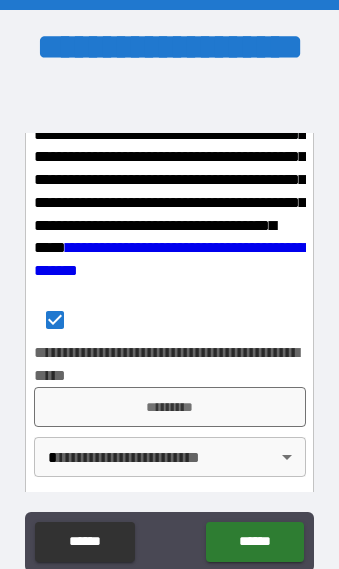 click on "*********" at bounding box center (170, 407) 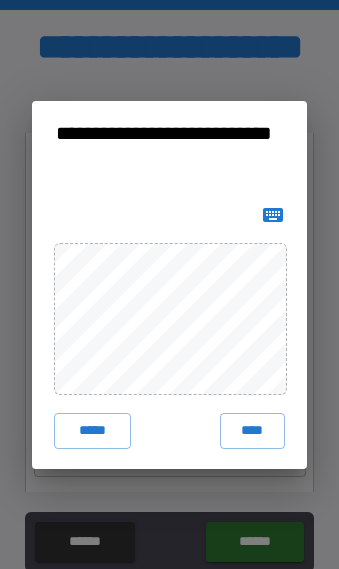 click on "****" at bounding box center (253, 431) 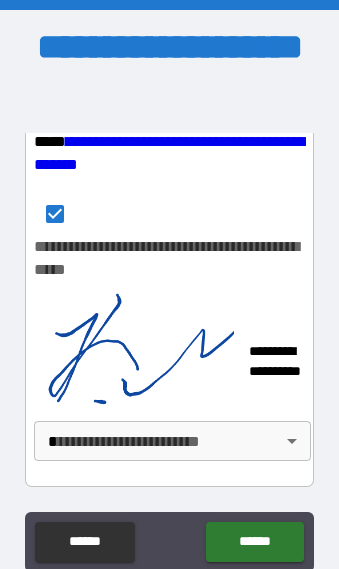 click on "******" at bounding box center [254, 542] 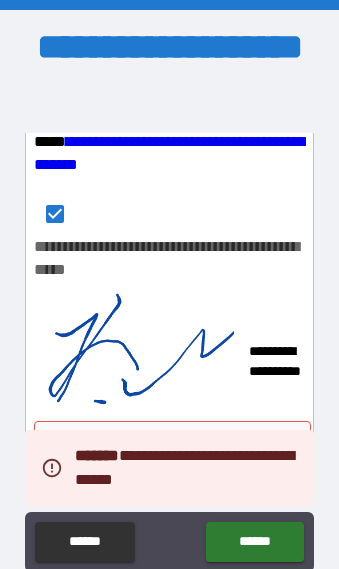 click on "******" at bounding box center (254, 542) 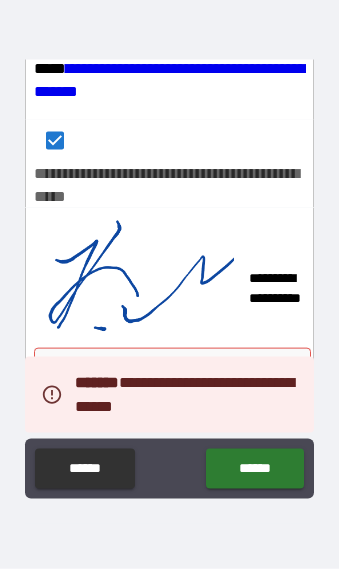 scroll, scrollTop: 73, scrollLeft: 0, axis: vertical 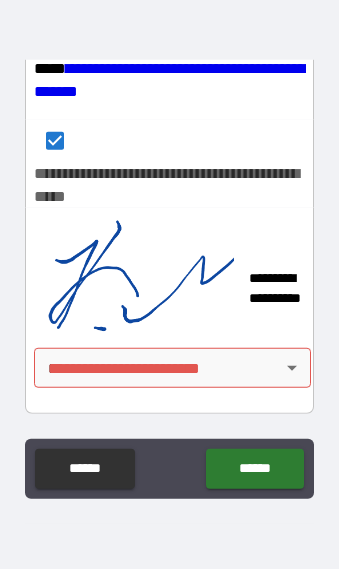 click on "**********" at bounding box center [169, 251] 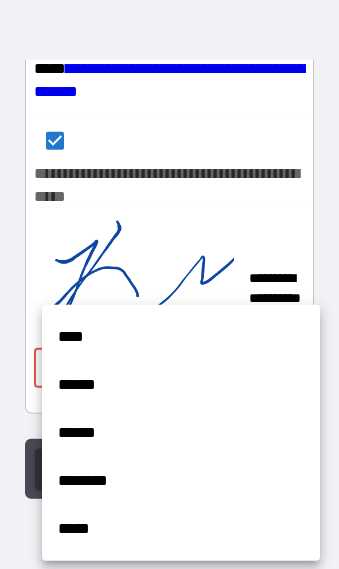 click on "******" at bounding box center [181, 433] 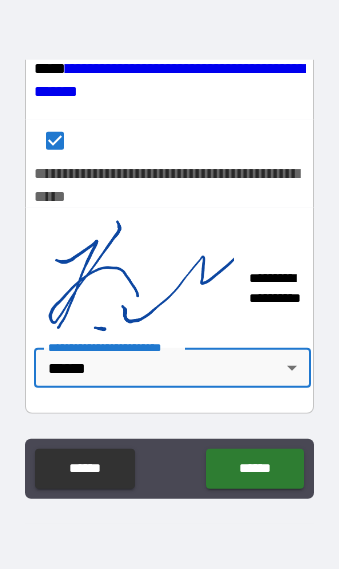 click on "******" at bounding box center (254, 469) 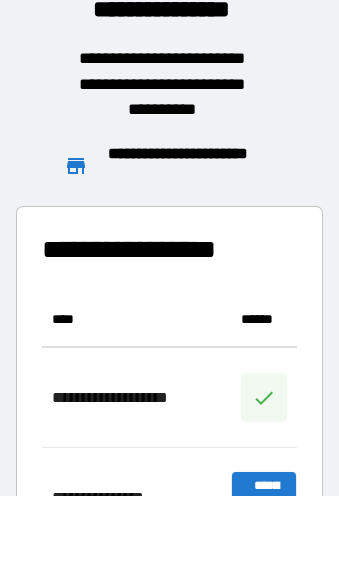 scroll, scrollTop: 356, scrollLeft: 255, axis: both 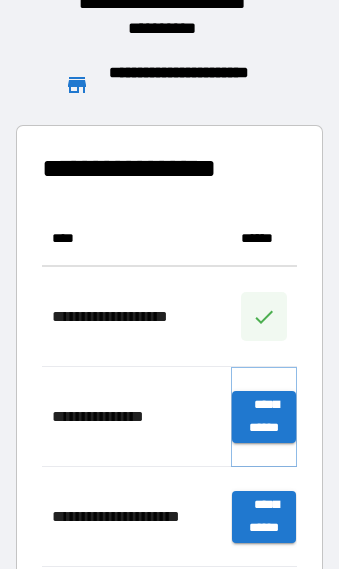 click on "**********" at bounding box center [264, 417] 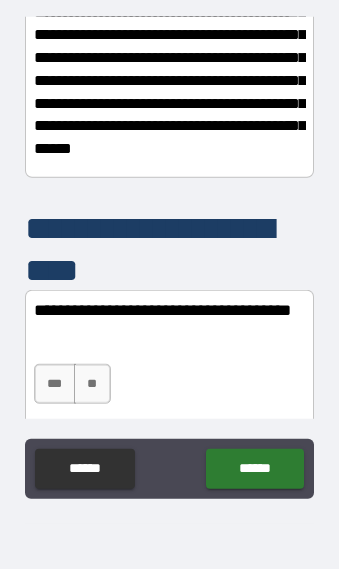 scroll, scrollTop: 367, scrollLeft: 0, axis: vertical 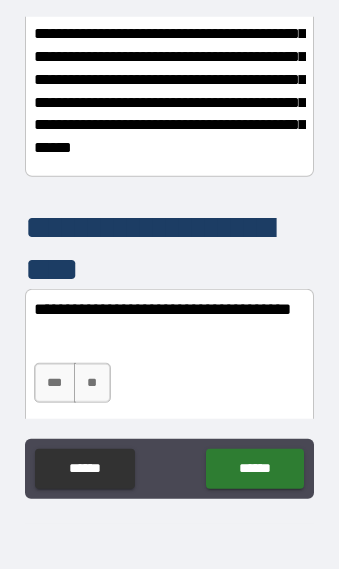 click on "**" at bounding box center [92, 383] 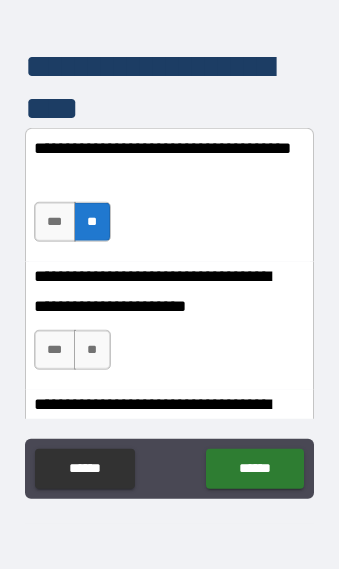 scroll, scrollTop: 537, scrollLeft: 0, axis: vertical 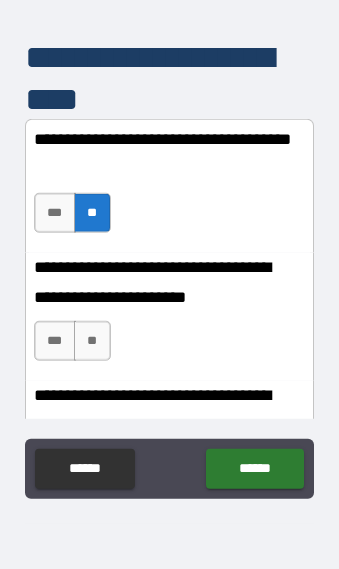 click on "**" at bounding box center [92, 341] 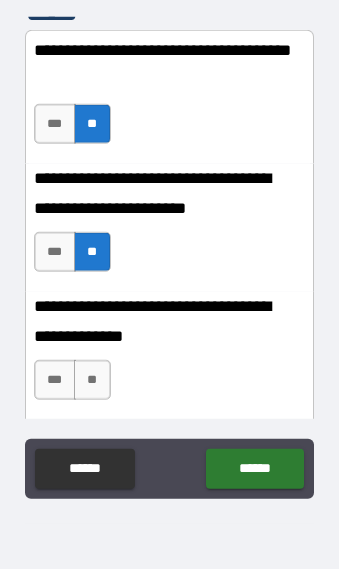 scroll, scrollTop: 625, scrollLeft: 0, axis: vertical 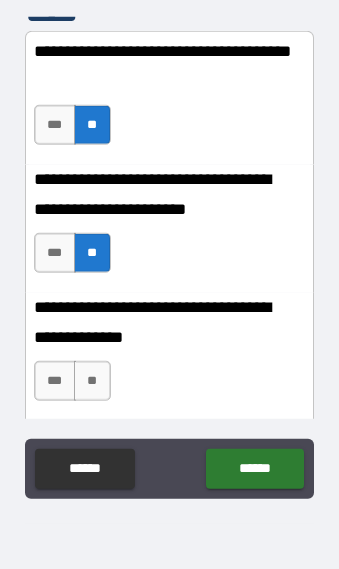 click on "**" at bounding box center (92, 381) 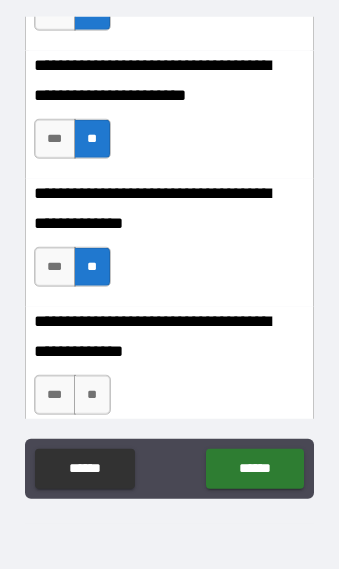 scroll, scrollTop: 747, scrollLeft: 0, axis: vertical 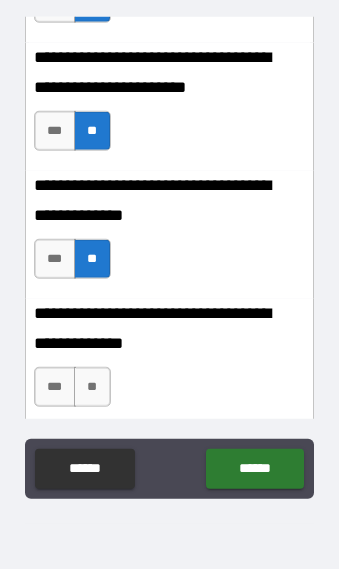 click on "**" at bounding box center (92, 387) 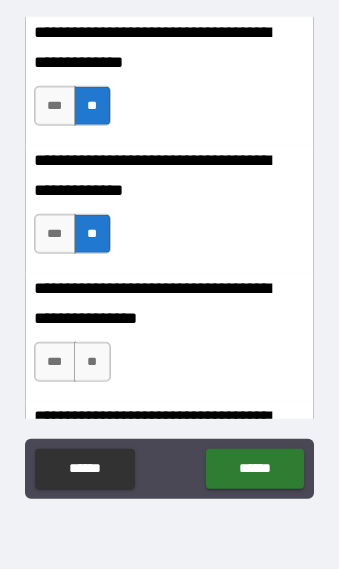 scroll, scrollTop: 901, scrollLeft: 0, axis: vertical 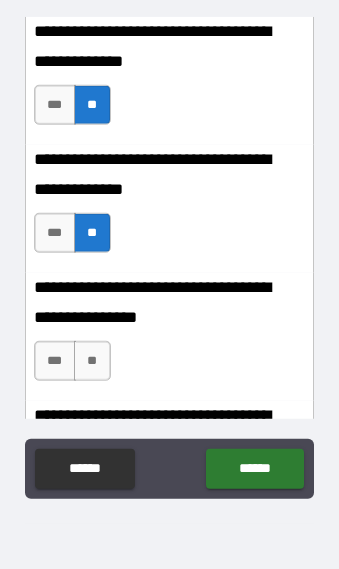 click on "**" at bounding box center [92, 361] 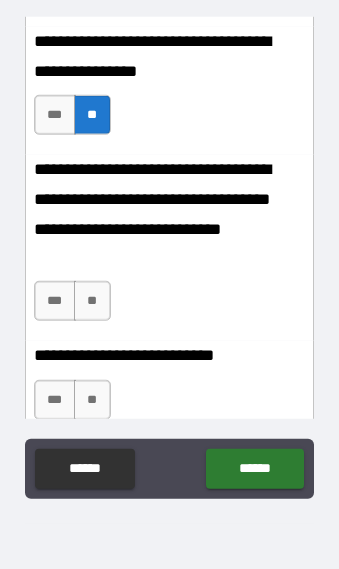 scroll, scrollTop: 1149, scrollLeft: 0, axis: vertical 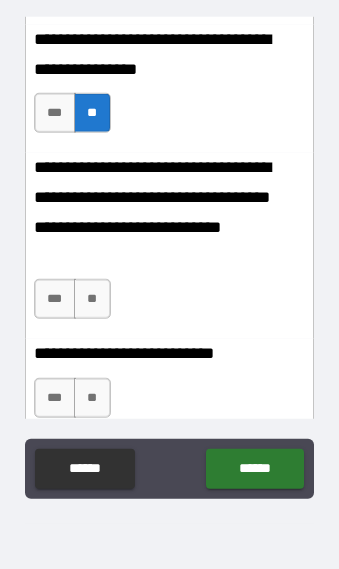click on "**" at bounding box center [92, 299] 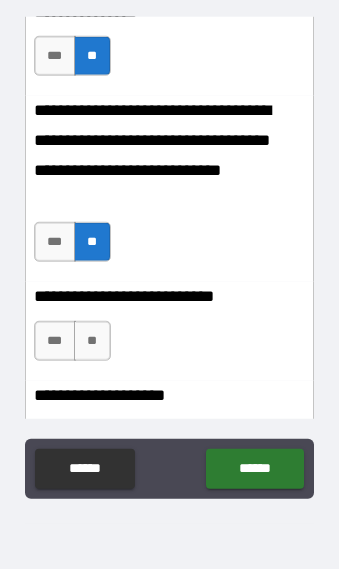 scroll, scrollTop: 1208, scrollLeft: 0, axis: vertical 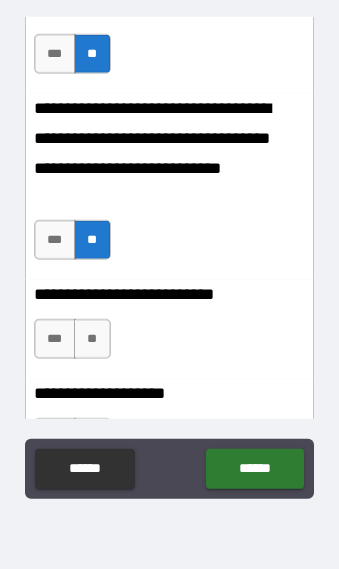 click on "**" at bounding box center [92, 339] 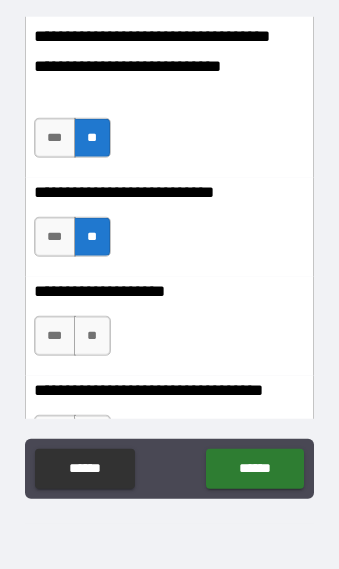scroll, scrollTop: 1327, scrollLeft: 0, axis: vertical 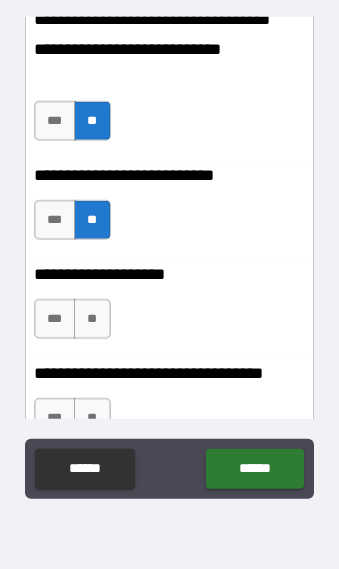 click on "**" at bounding box center [92, 319] 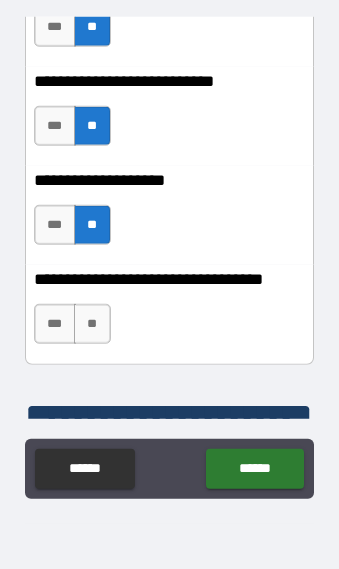 scroll, scrollTop: 1420, scrollLeft: 0, axis: vertical 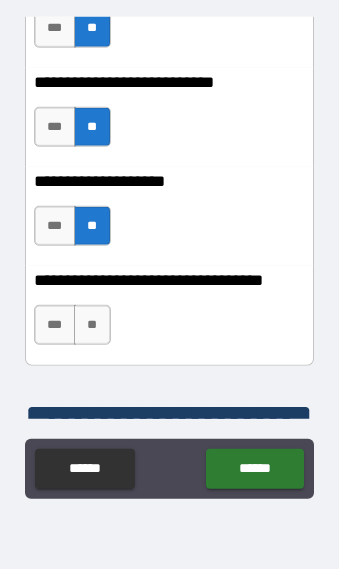 click on "**" at bounding box center (92, 325) 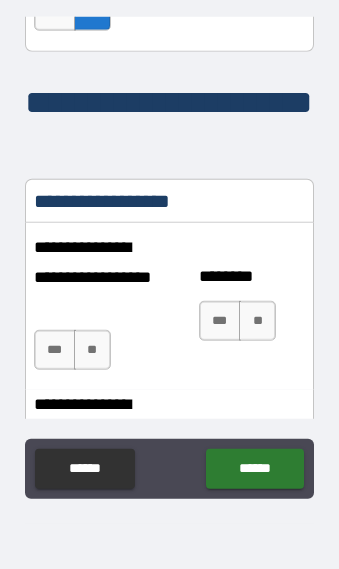scroll, scrollTop: 1735, scrollLeft: 0, axis: vertical 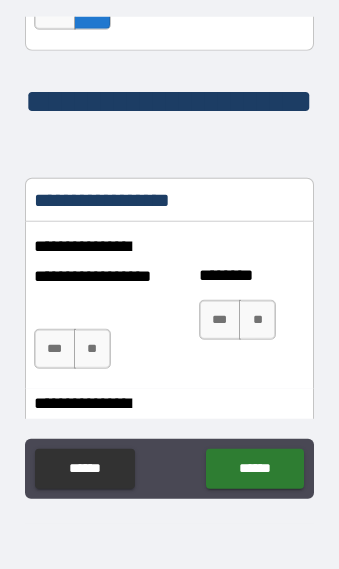 click on "**" at bounding box center (92, 349) 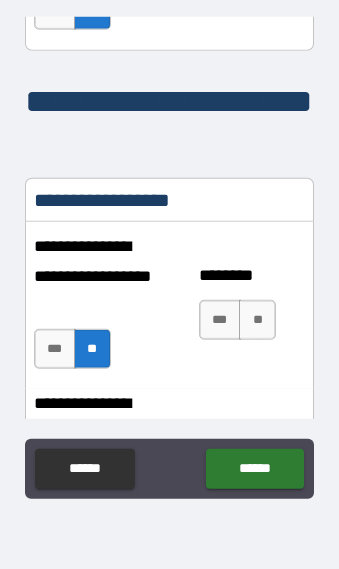 click on "**" at bounding box center (257, 320) 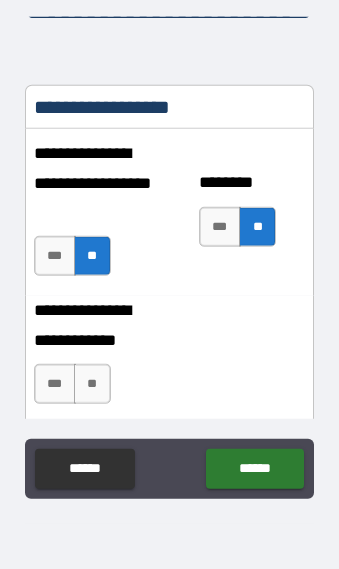 scroll, scrollTop: 1829, scrollLeft: 0, axis: vertical 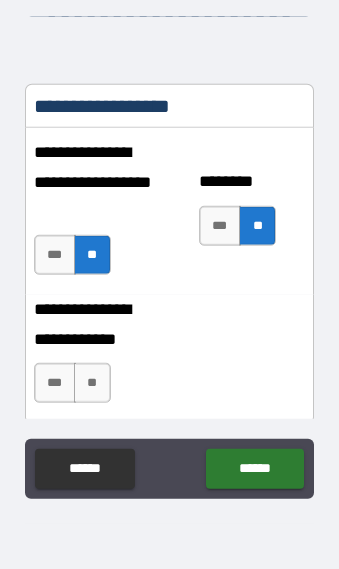 click on "**" at bounding box center [92, 383] 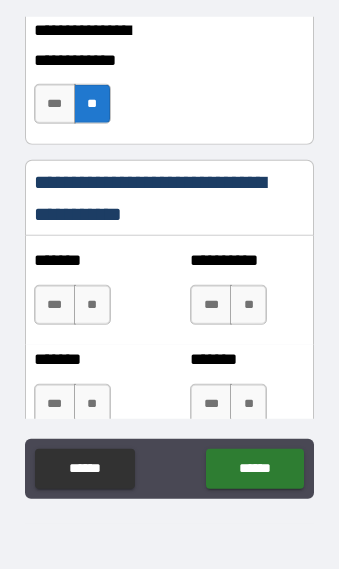 scroll, scrollTop: 2109, scrollLeft: 0, axis: vertical 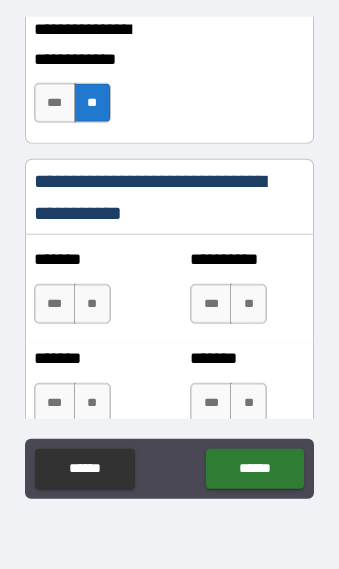click on "**" at bounding box center (92, 304) 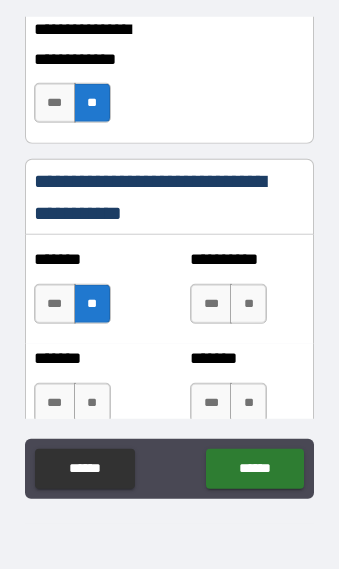 click on "**" at bounding box center [248, 304] 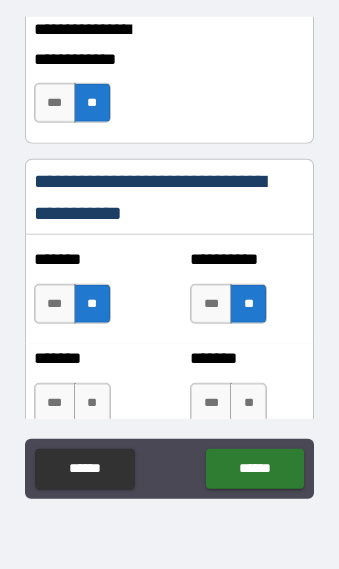 click on "**" at bounding box center [92, 403] 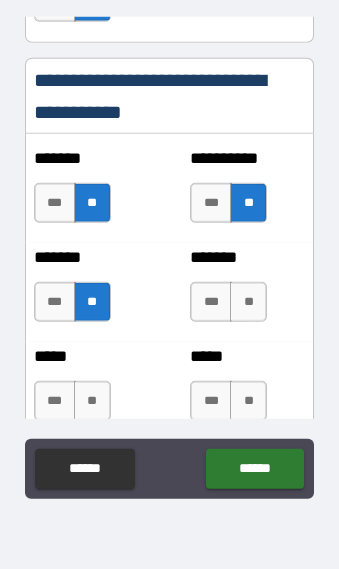 scroll, scrollTop: 2208, scrollLeft: 0, axis: vertical 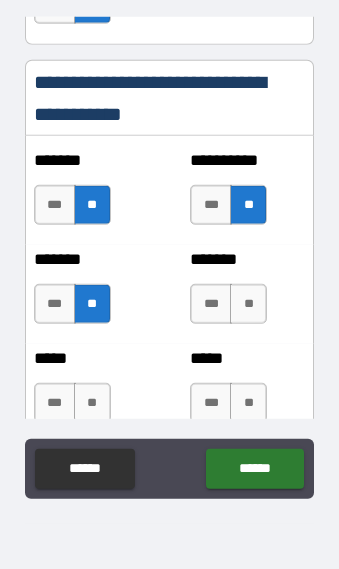 click on "**" at bounding box center (248, 304) 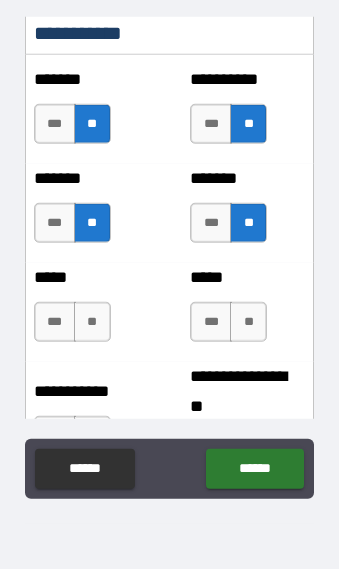 scroll, scrollTop: 2290, scrollLeft: 0, axis: vertical 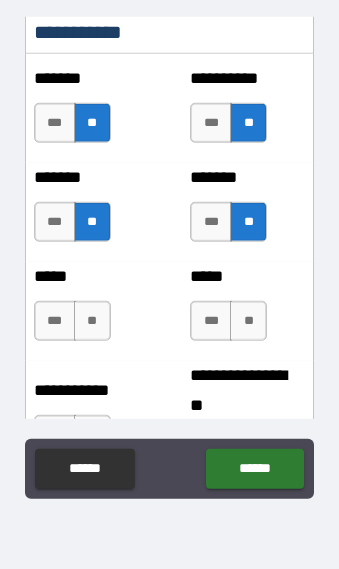 click on "**" at bounding box center [92, 321] 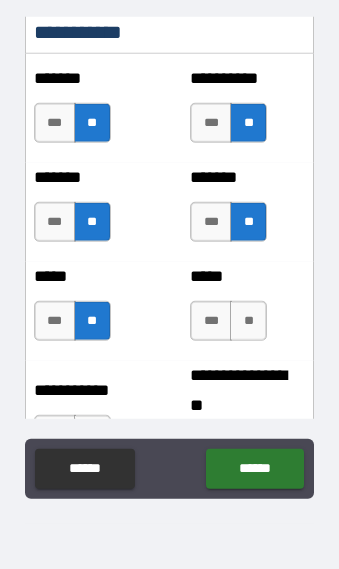 click on "**" at bounding box center (248, 321) 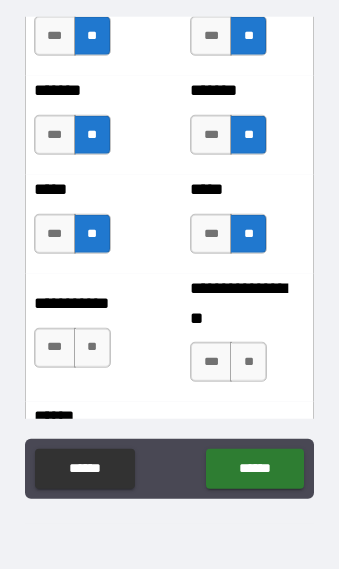 scroll, scrollTop: 2403, scrollLeft: 0, axis: vertical 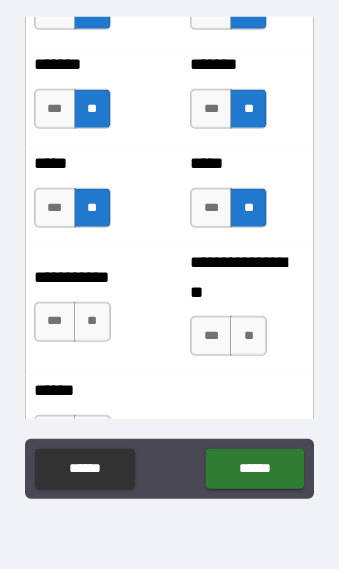 click on "**" at bounding box center [92, 322] 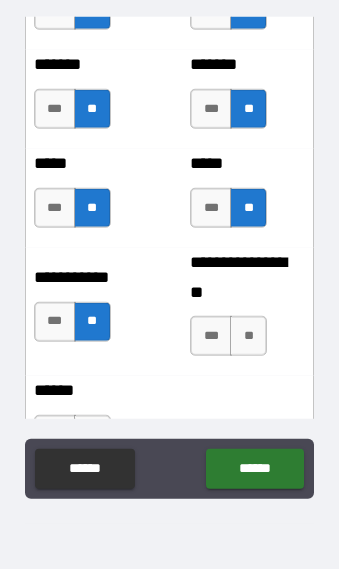 click on "**" at bounding box center [248, 336] 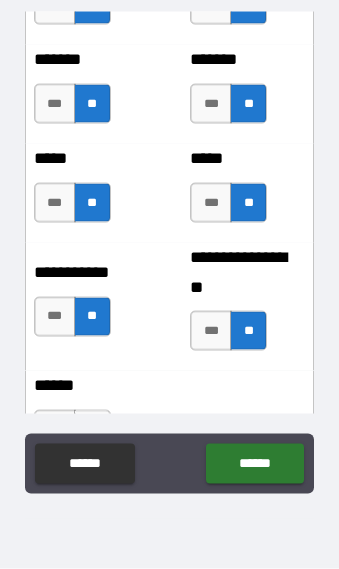 scroll, scrollTop: 78, scrollLeft: 0, axis: vertical 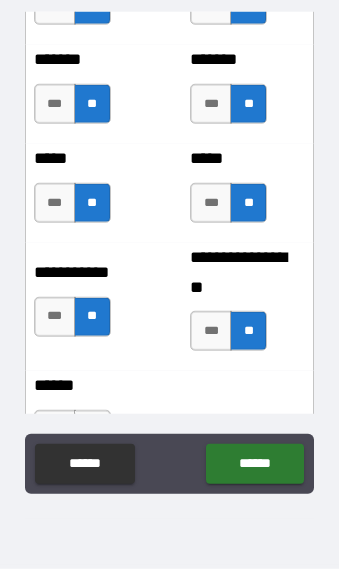 click on "******" at bounding box center (254, 464) 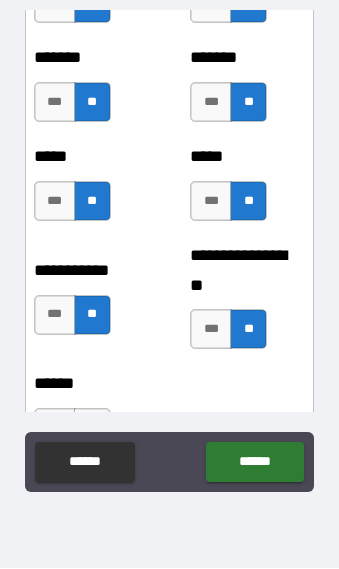 scroll, scrollTop: 78, scrollLeft: 0, axis: vertical 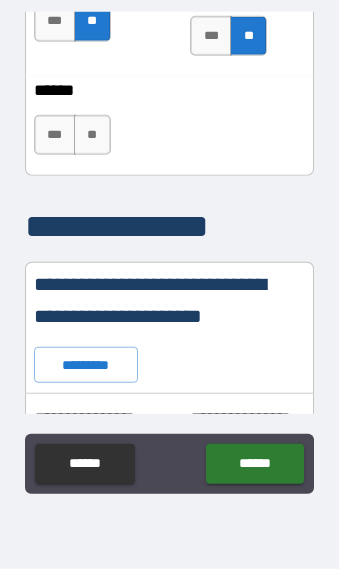 click on "**" at bounding box center [92, 135] 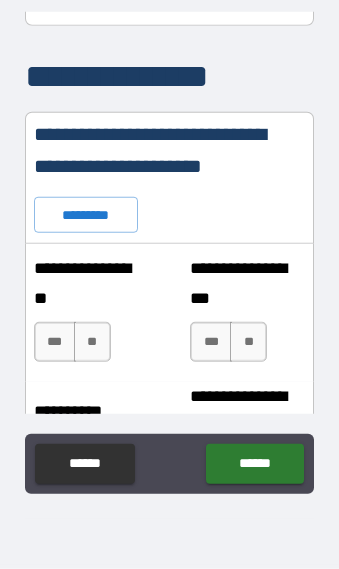scroll, scrollTop: 2851, scrollLeft: 0, axis: vertical 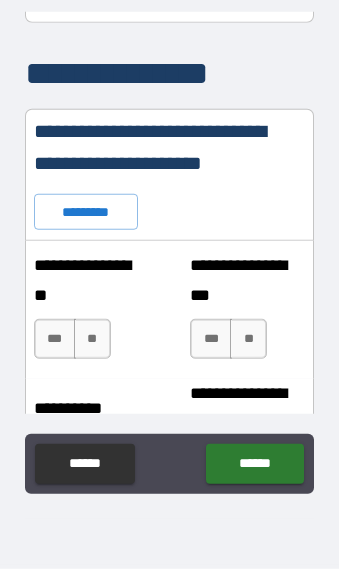 click on "**" at bounding box center [92, 339] 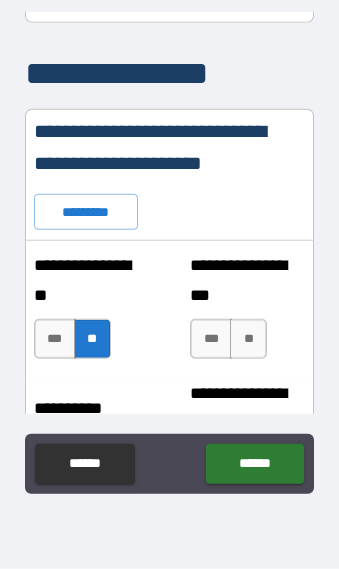 click on "**" at bounding box center [248, 339] 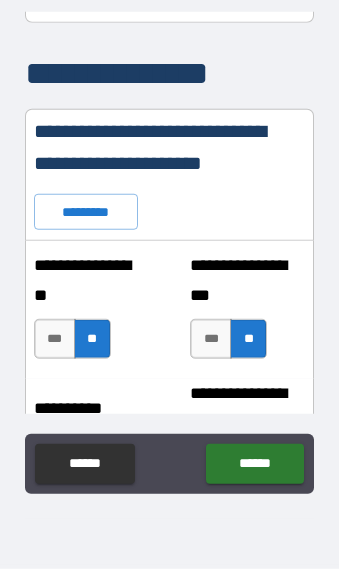 scroll, scrollTop: 78, scrollLeft: 0, axis: vertical 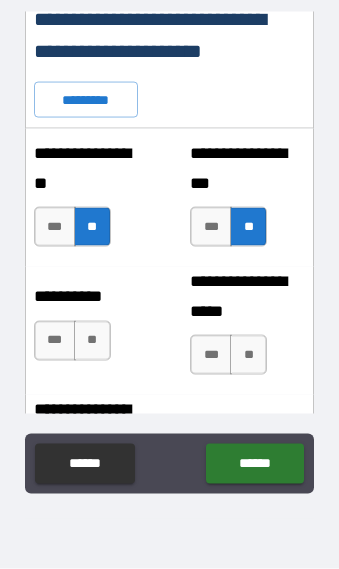 click on "**" at bounding box center (92, 341) 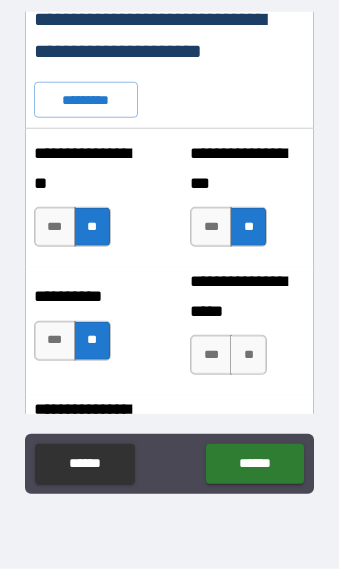click on "**" at bounding box center [248, 355] 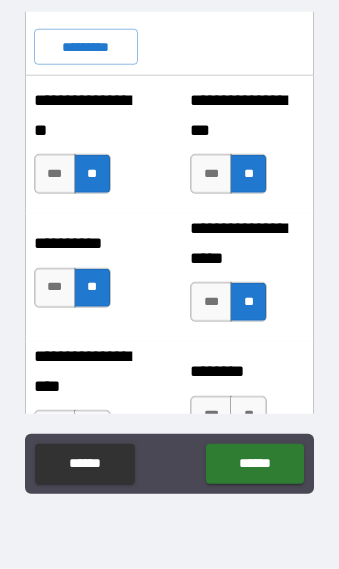 scroll, scrollTop: 3062, scrollLeft: 0, axis: vertical 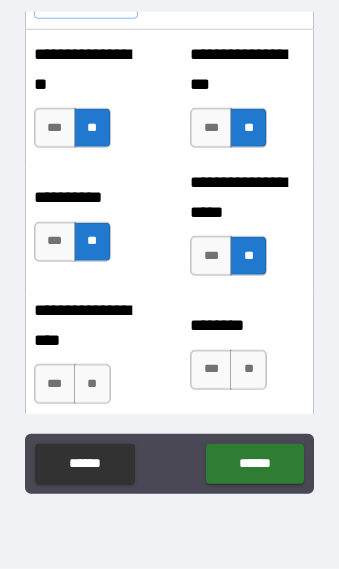 click on "**" at bounding box center (92, 384) 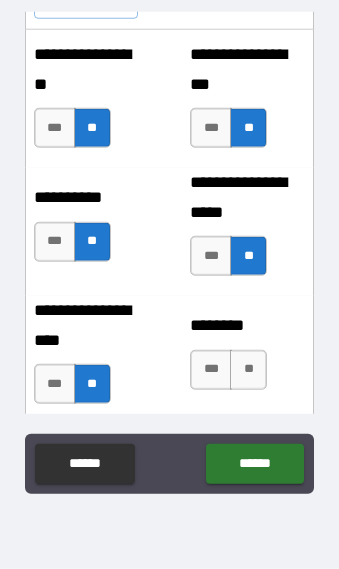 click on "**" at bounding box center [248, 370] 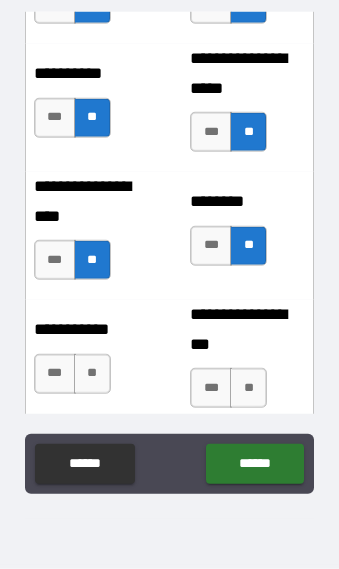 scroll, scrollTop: 3188, scrollLeft: 0, axis: vertical 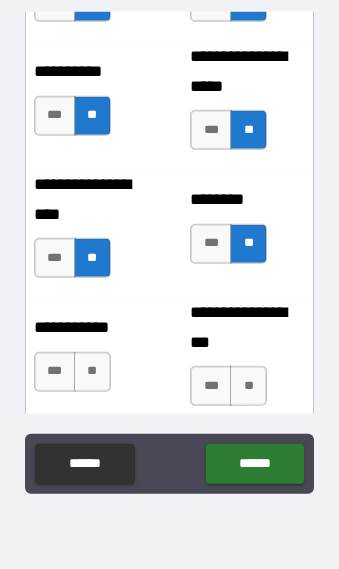 click on "**********" at bounding box center (92, 362) 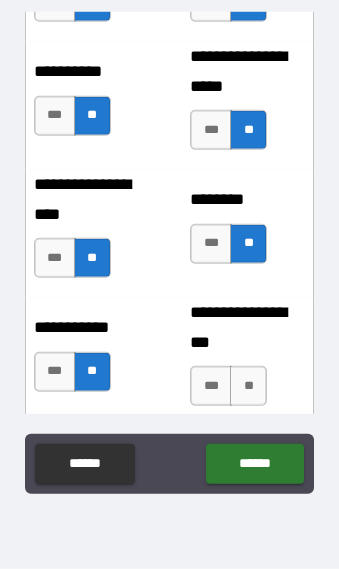 click on "**" at bounding box center [248, 386] 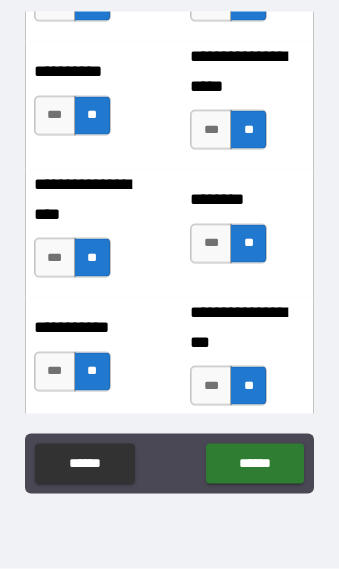 click on "******" at bounding box center (254, 464) 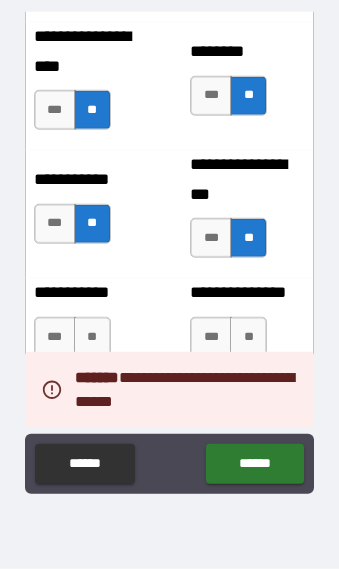 scroll, scrollTop: 3402, scrollLeft: 0, axis: vertical 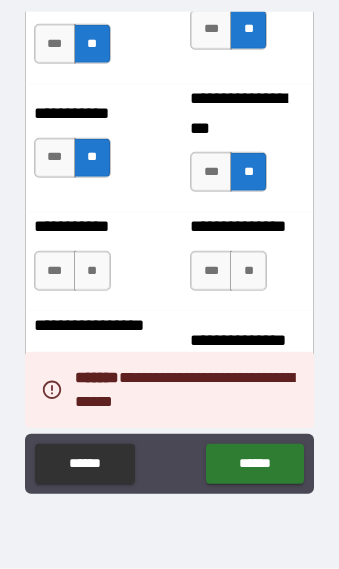 click on "**" at bounding box center (92, 271) 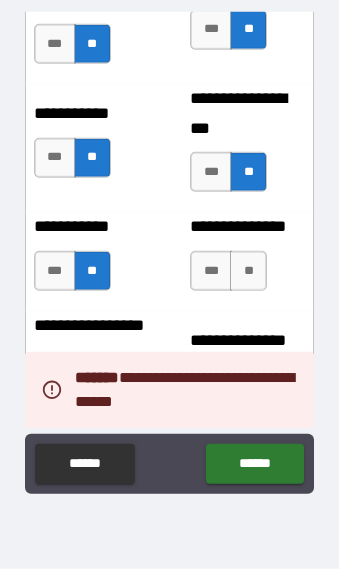 click on "**" at bounding box center [248, 271] 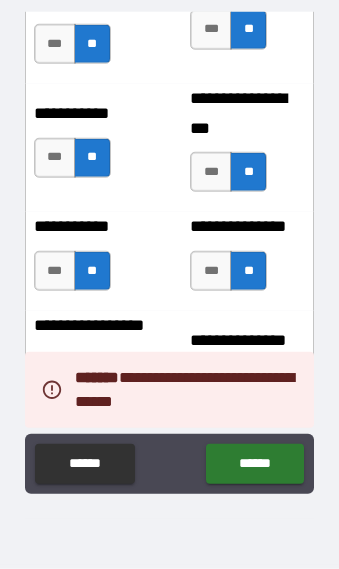 scroll, scrollTop: 78, scrollLeft: 0, axis: vertical 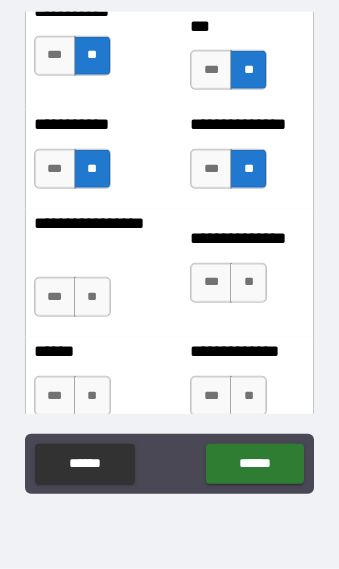 click on "**" at bounding box center [92, 297] 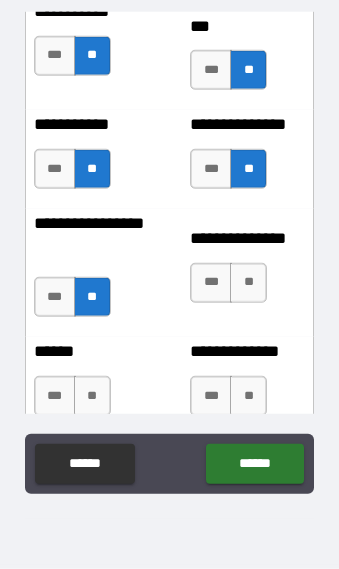 click on "**" at bounding box center [248, 283] 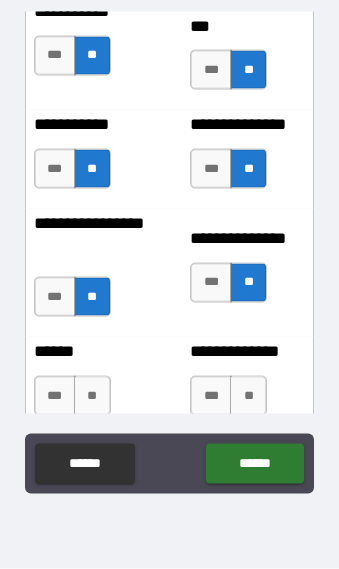 scroll, scrollTop: 78, scrollLeft: 0, axis: vertical 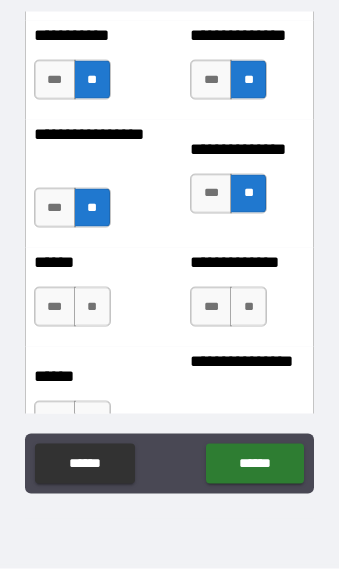 click on "**" at bounding box center (92, 307) 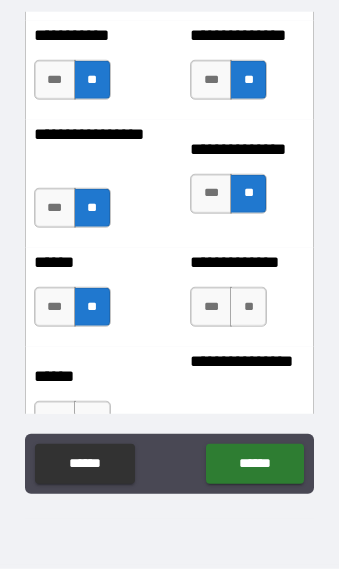 click on "**" at bounding box center [248, 307] 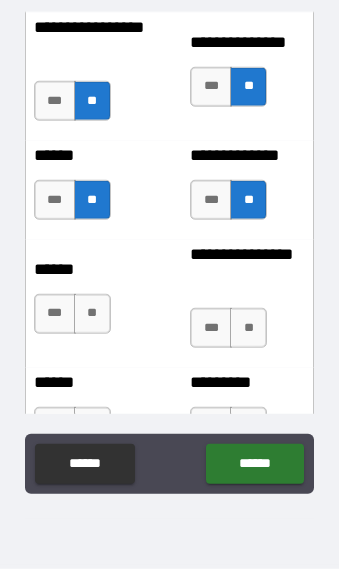 scroll, scrollTop: 3717, scrollLeft: 0, axis: vertical 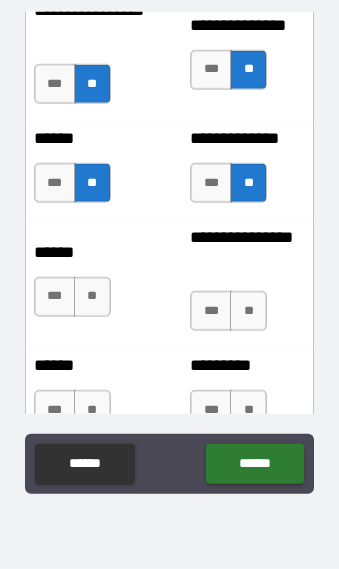 click on "**" at bounding box center [92, 297] 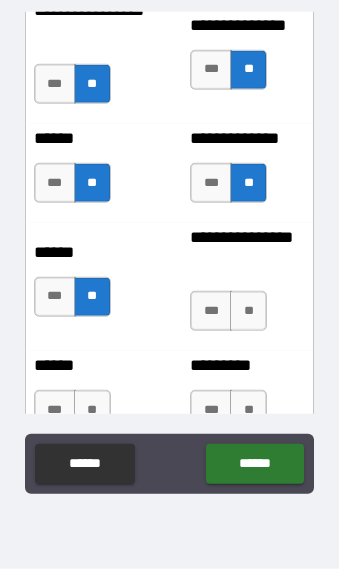 click on "**" at bounding box center (248, 311) 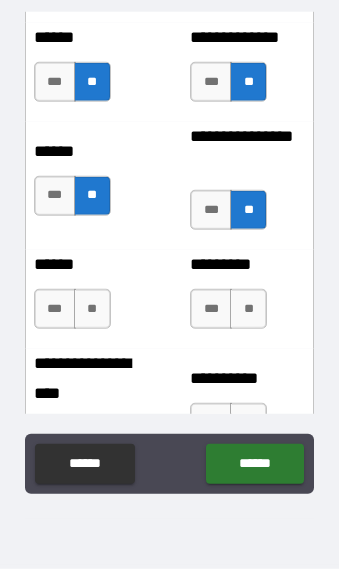 scroll, scrollTop: 3819, scrollLeft: 0, axis: vertical 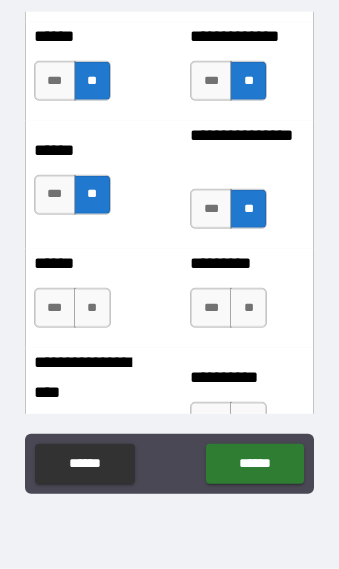 click on "**" at bounding box center [92, 308] 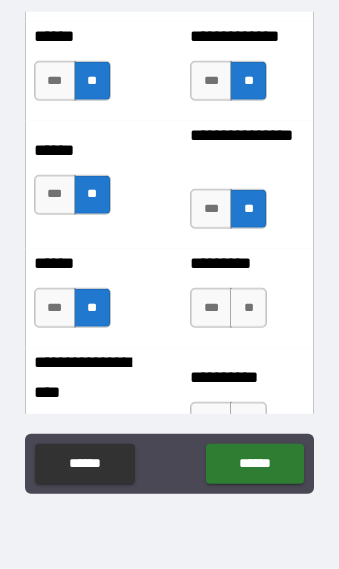 click on "**" at bounding box center [248, 308] 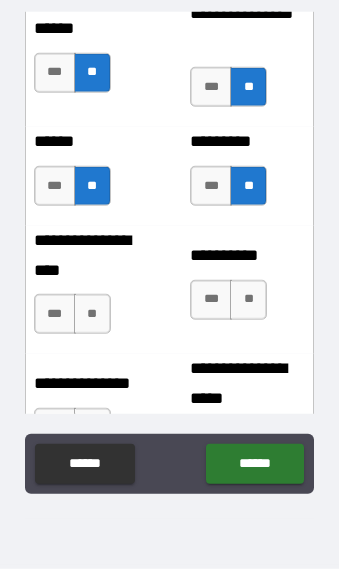 scroll, scrollTop: 3942, scrollLeft: 0, axis: vertical 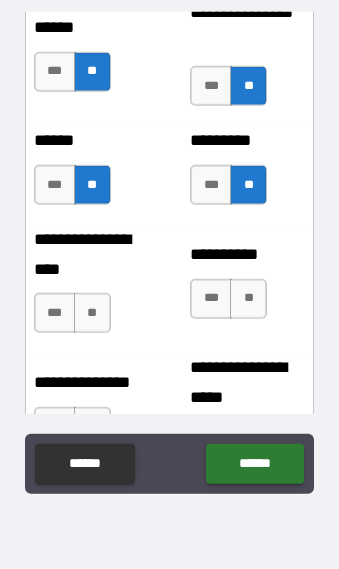 click on "**" at bounding box center (92, 313) 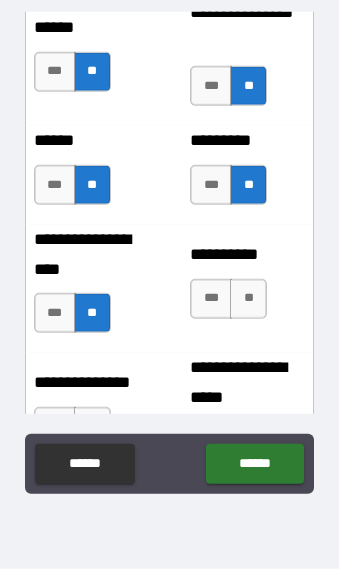 click on "**" at bounding box center [248, 299] 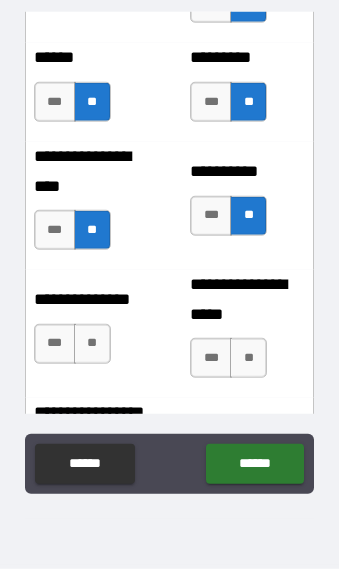 scroll, scrollTop: 4027, scrollLeft: 0, axis: vertical 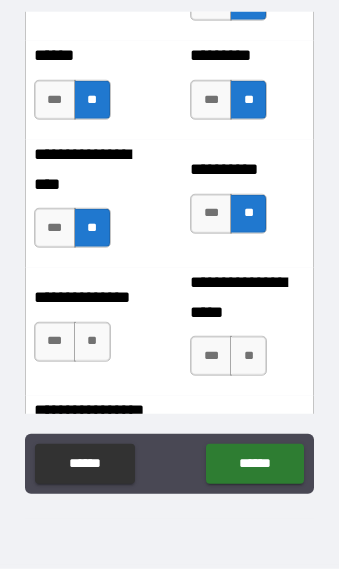 click on "**" at bounding box center [92, 342] 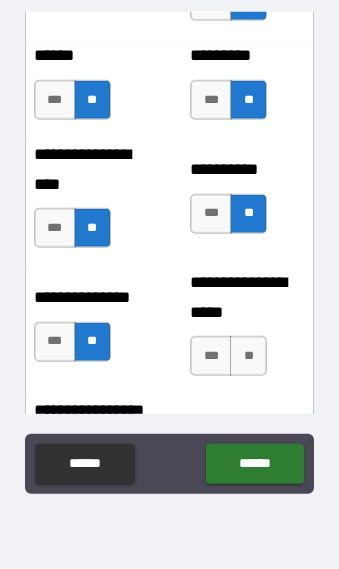 click on "**" at bounding box center [248, 356] 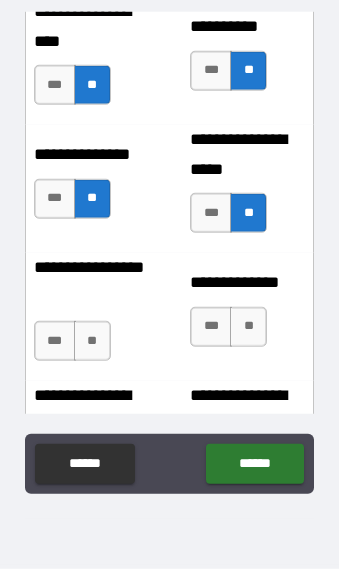 scroll, scrollTop: 4167, scrollLeft: 0, axis: vertical 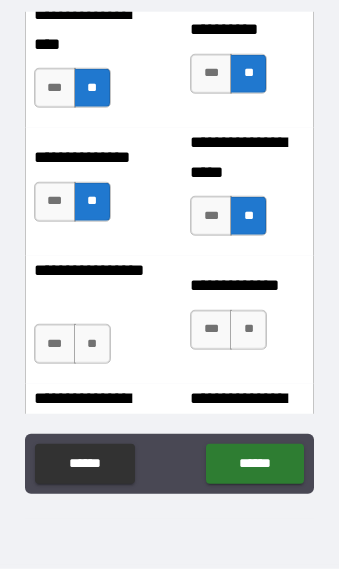 click on "**" at bounding box center [92, 344] 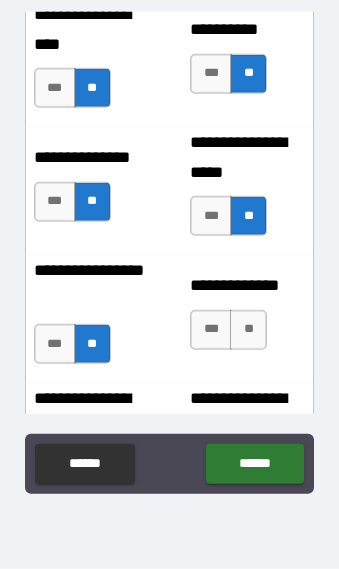 click on "**" at bounding box center (248, 330) 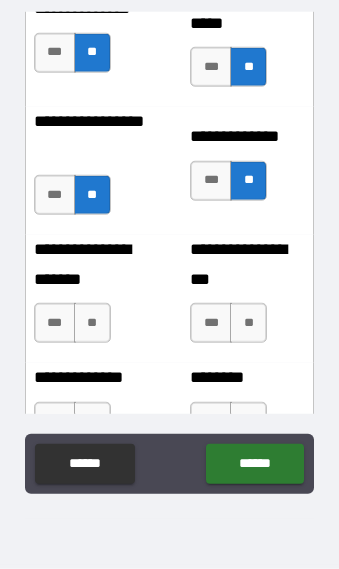 scroll, scrollTop: 4315, scrollLeft: 0, axis: vertical 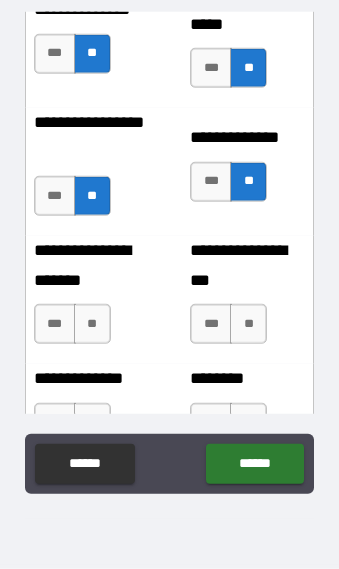 click on "**" at bounding box center [92, 324] 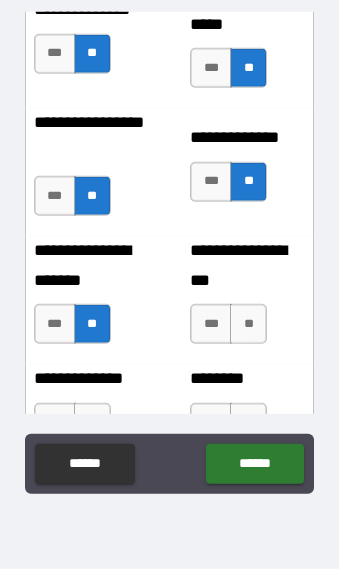 click on "**" at bounding box center [248, 324] 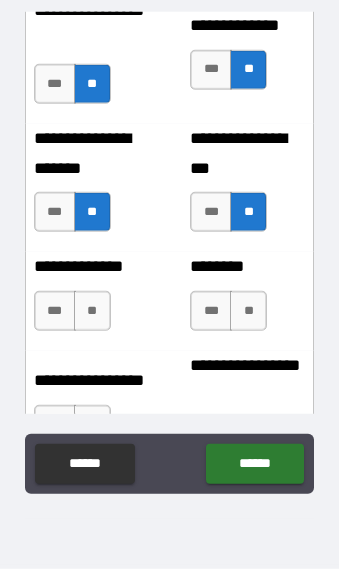 scroll, scrollTop: 4429, scrollLeft: 0, axis: vertical 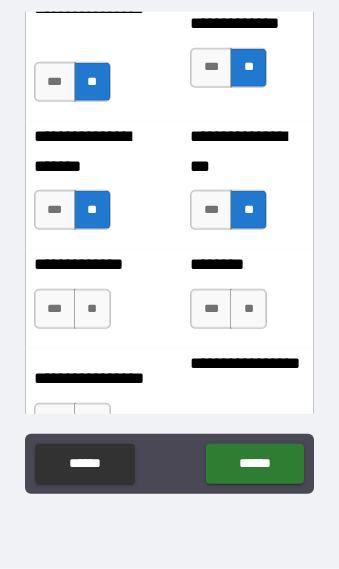 click on "**" at bounding box center [92, 309] 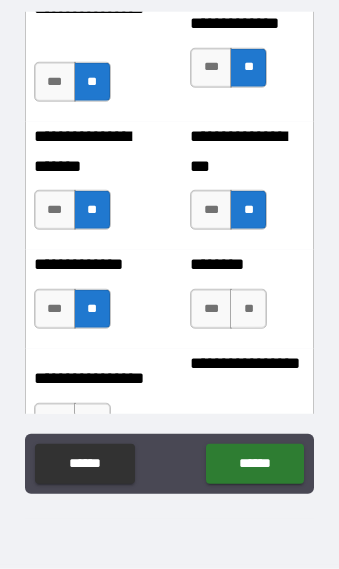 click on "**" at bounding box center (248, 309) 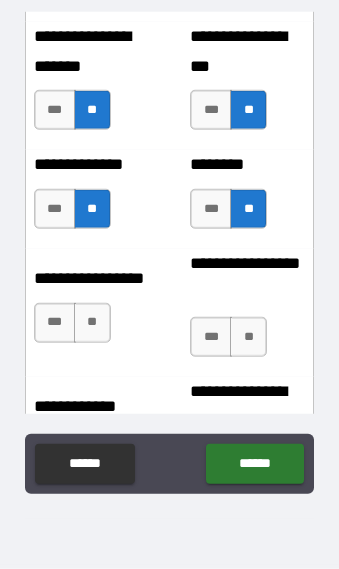 scroll, scrollTop: 4546, scrollLeft: 0, axis: vertical 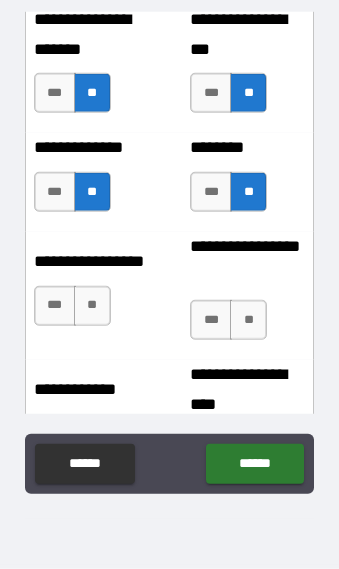 click on "**" at bounding box center [92, 306] 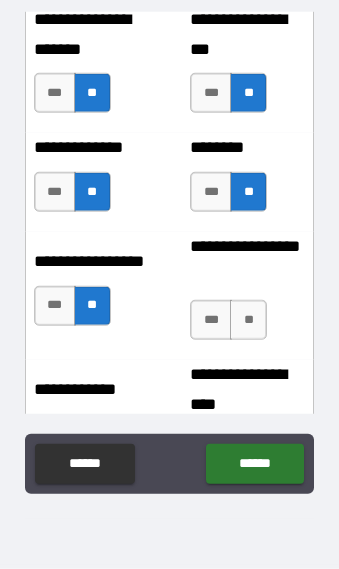 click on "**" at bounding box center (248, 320) 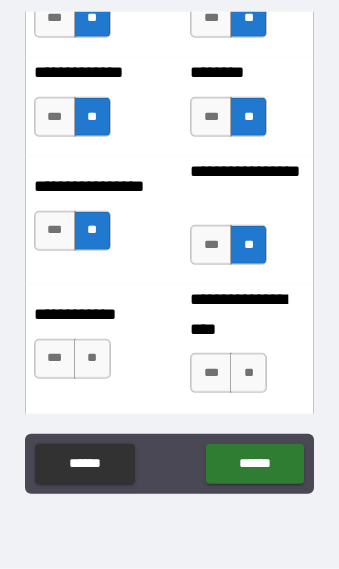 scroll, scrollTop: 4654, scrollLeft: 0, axis: vertical 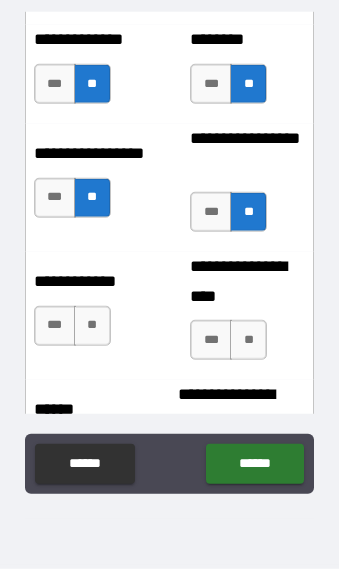 click on "**" at bounding box center [92, 326] 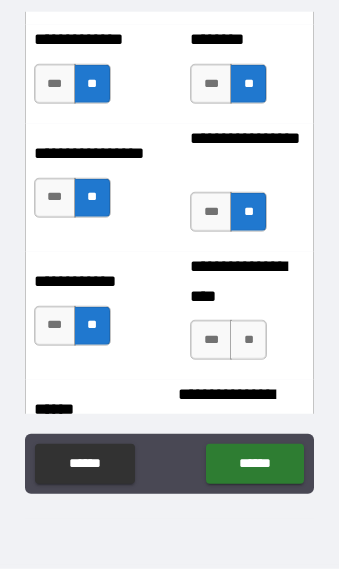 click on "**" at bounding box center [248, 340] 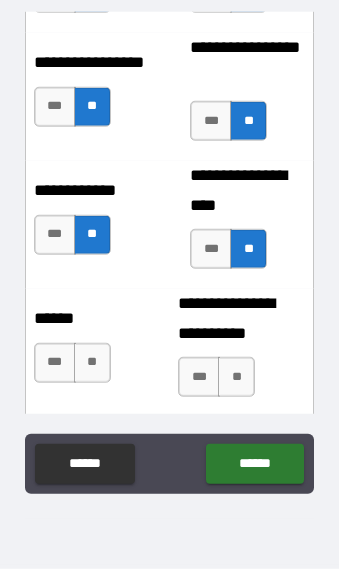 scroll, scrollTop: 4785, scrollLeft: 0, axis: vertical 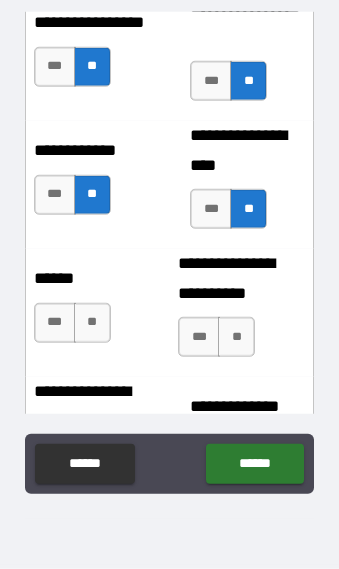 click on "**" at bounding box center [92, 323] 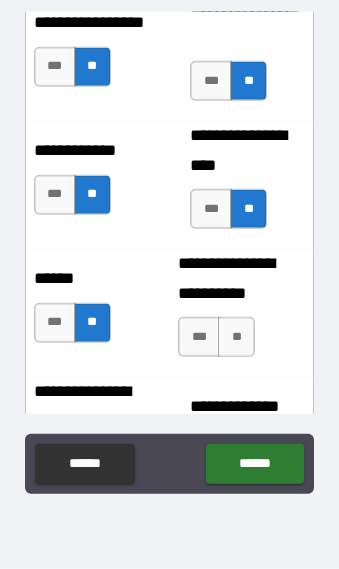 click on "**" at bounding box center [236, 337] 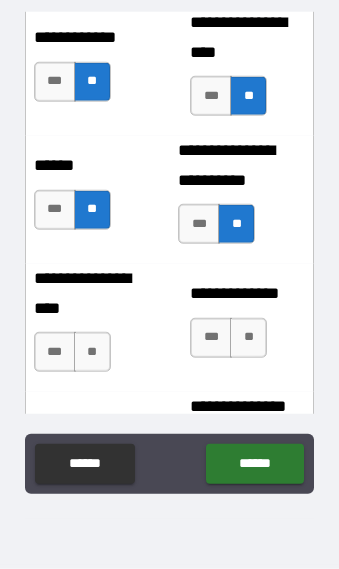 scroll, scrollTop: 4899, scrollLeft: 0, axis: vertical 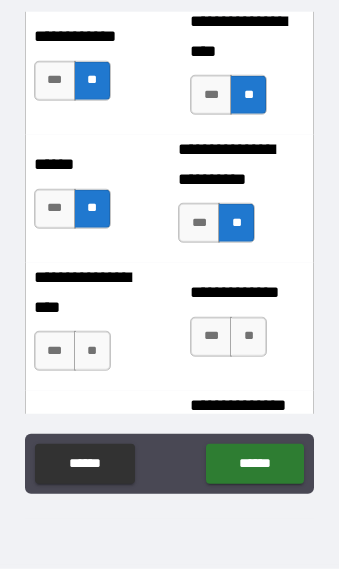 click on "**" at bounding box center [92, 351] 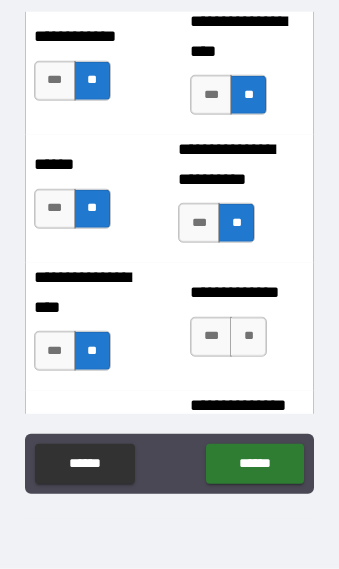 click on "**" at bounding box center [248, 337] 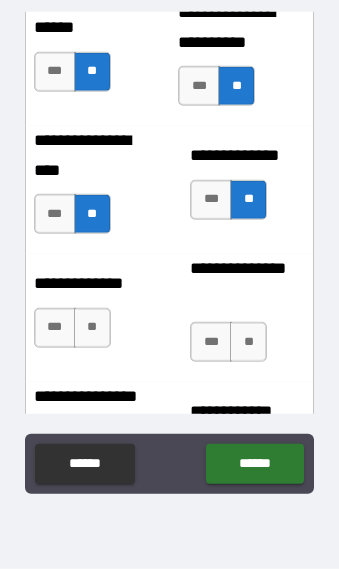 scroll, scrollTop: 5038, scrollLeft: 0, axis: vertical 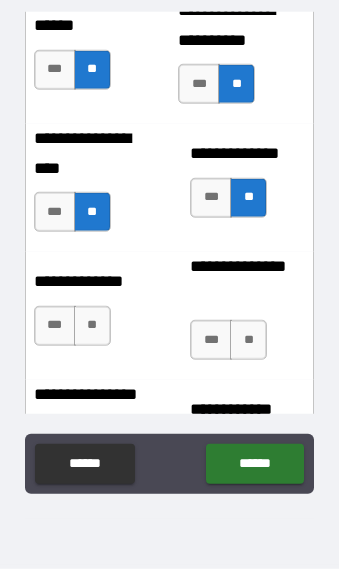 click on "**" at bounding box center [92, 326] 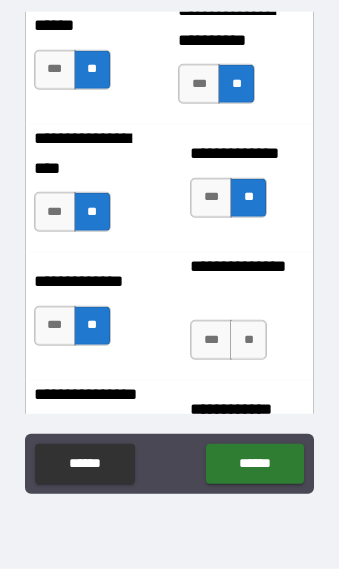 click on "**" at bounding box center [248, 340] 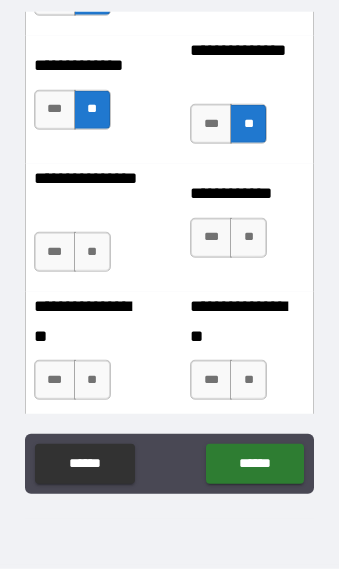 scroll, scrollTop: 5305, scrollLeft: 0, axis: vertical 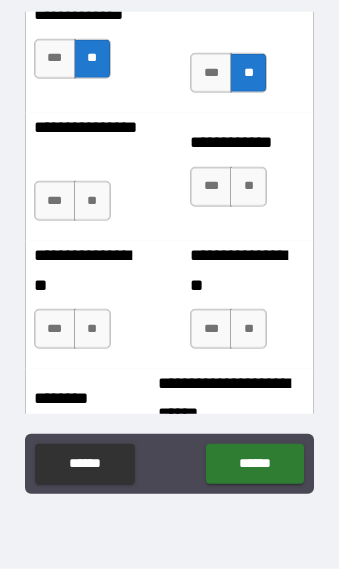 click on "**" at bounding box center (92, 201) 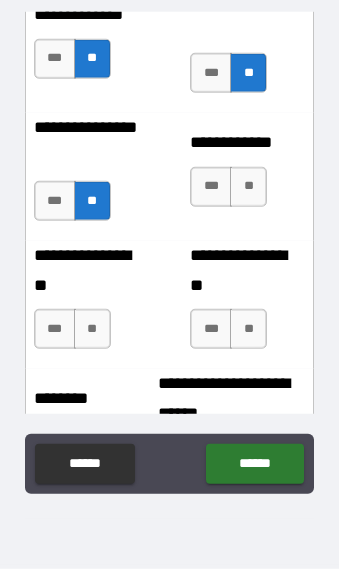 click on "**" at bounding box center (248, 187) 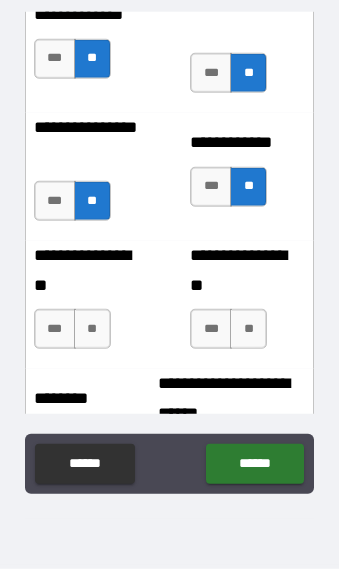 click on "**" at bounding box center (92, 329) 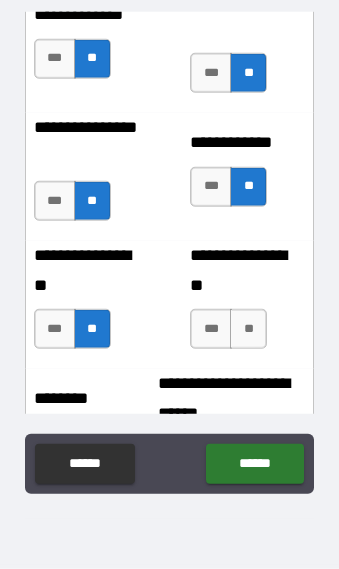 click on "**" at bounding box center (248, 329) 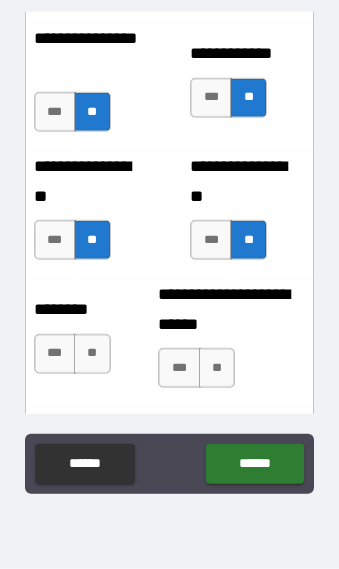 scroll, scrollTop: 5402, scrollLeft: 0, axis: vertical 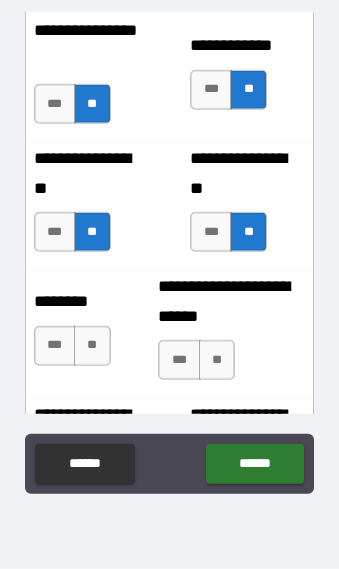 click on "**" at bounding box center [92, 346] 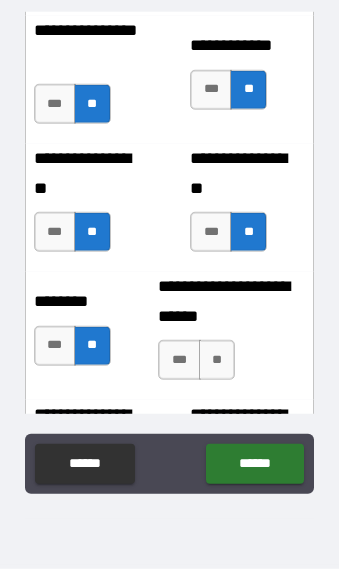 click on "**" at bounding box center [217, 360] 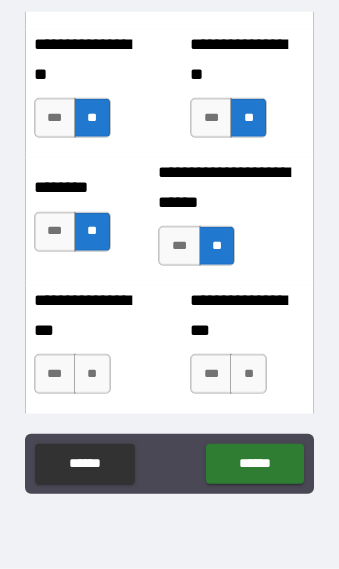 scroll, scrollTop: 5521, scrollLeft: 0, axis: vertical 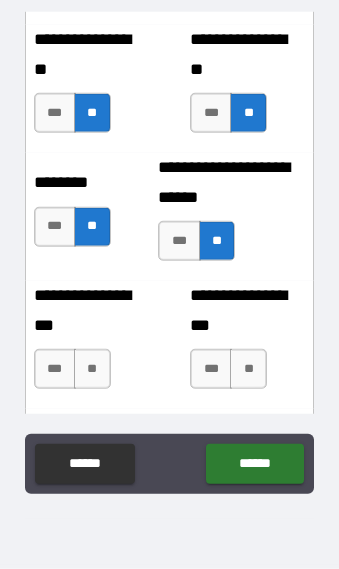 click on "**" at bounding box center (92, 369) 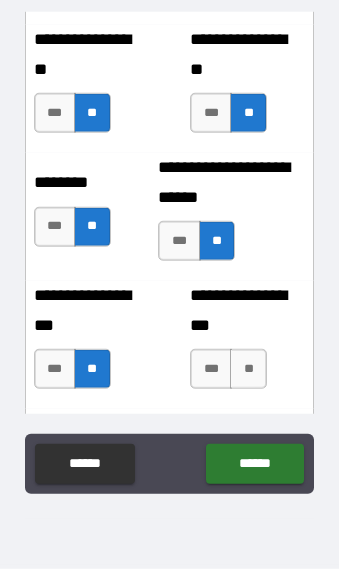 click on "**" at bounding box center (248, 369) 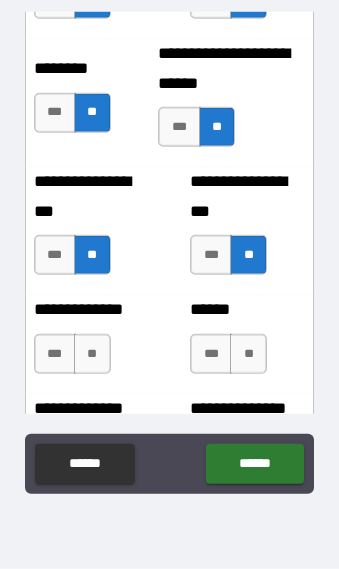 scroll, scrollTop: 5647, scrollLeft: 0, axis: vertical 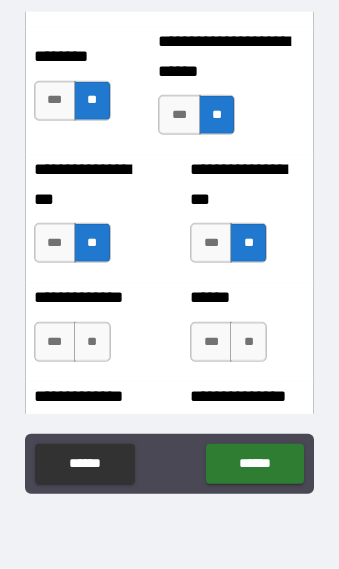 click on "**" at bounding box center (92, 342) 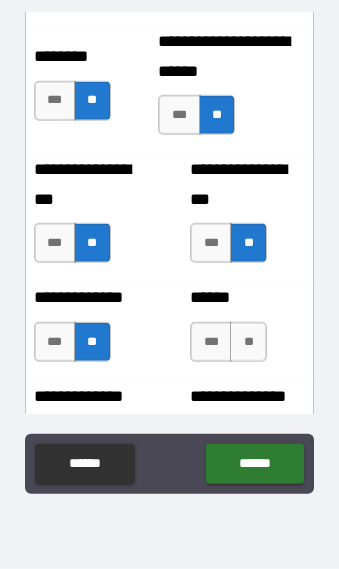 click on "**" at bounding box center (248, 342) 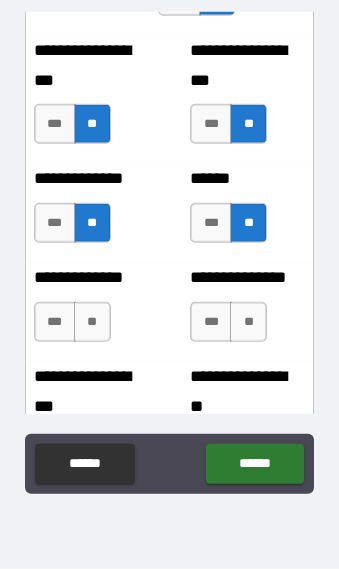 scroll, scrollTop: 5771, scrollLeft: 0, axis: vertical 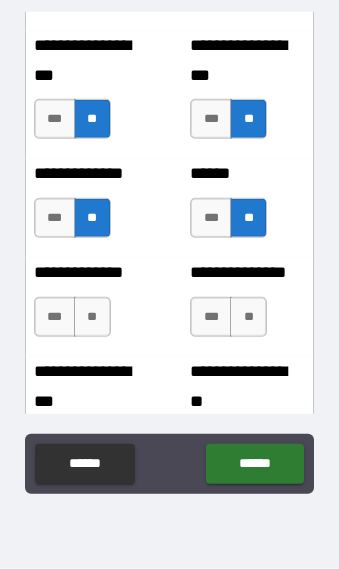 click on "**" at bounding box center [92, 317] 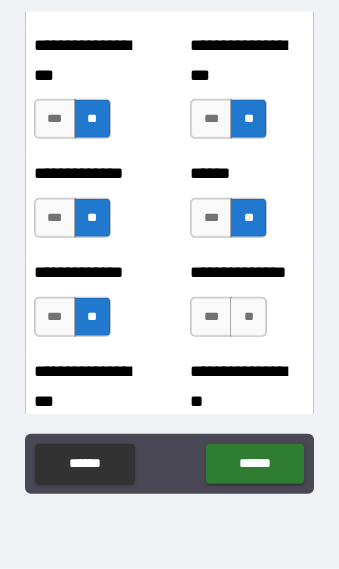 click on "**" at bounding box center [248, 317] 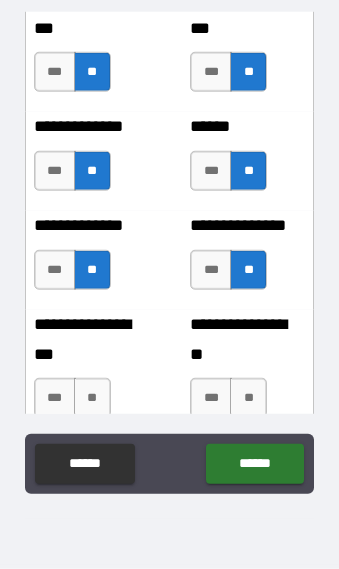 scroll, scrollTop: 5879, scrollLeft: 0, axis: vertical 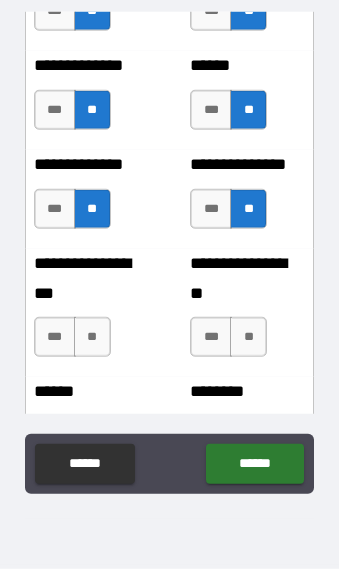 click on "**" at bounding box center (92, 337) 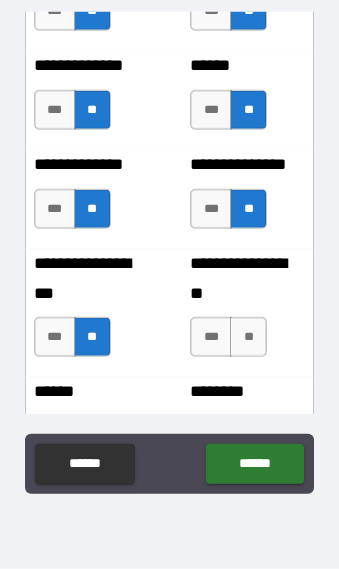 click on "**" at bounding box center (248, 337) 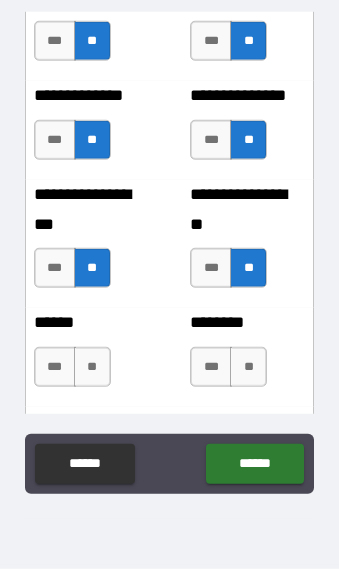 scroll, scrollTop: 5991, scrollLeft: 0, axis: vertical 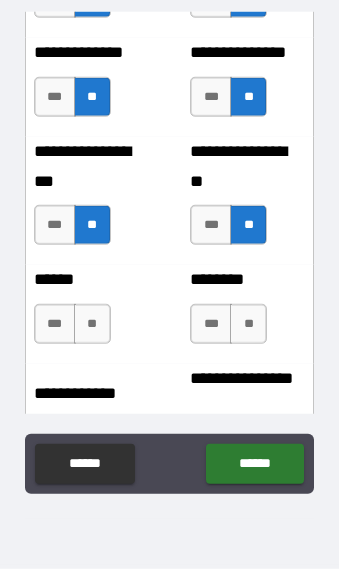 click on "**" at bounding box center [92, 324] 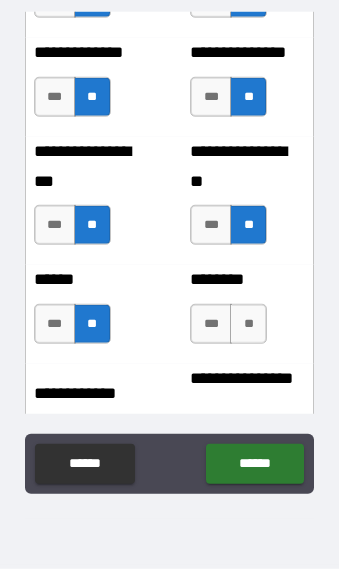 click on "**" at bounding box center (248, 324) 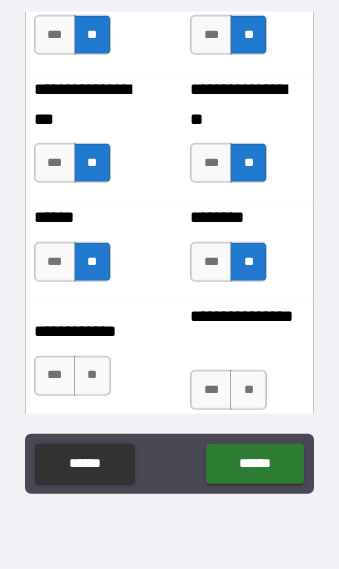 scroll, scrollTop: 6107, scrollLeft: 0, axis: vertical 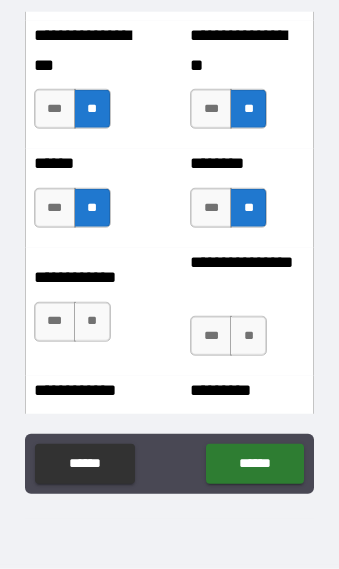 click on "**" at bounding box center (92, 322) 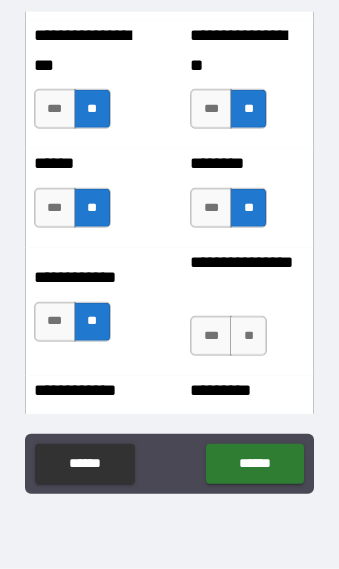 click on "**" at bounding box center [248, 336] 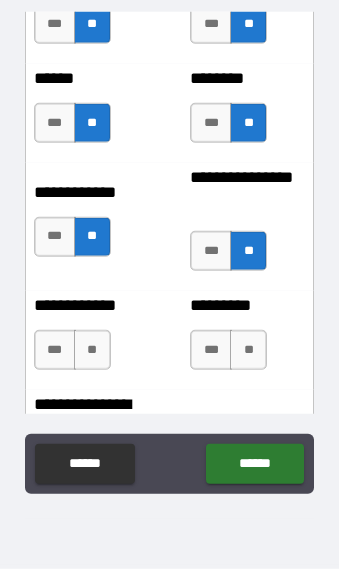 scroll, scrollTop: 6244, scrollLeft: 0, axis: vertical 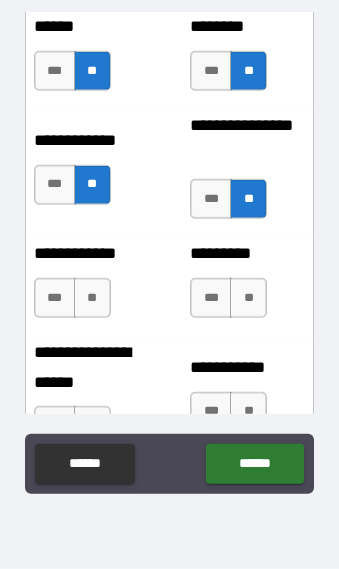 click on "**" at bounding box center [92, 298] 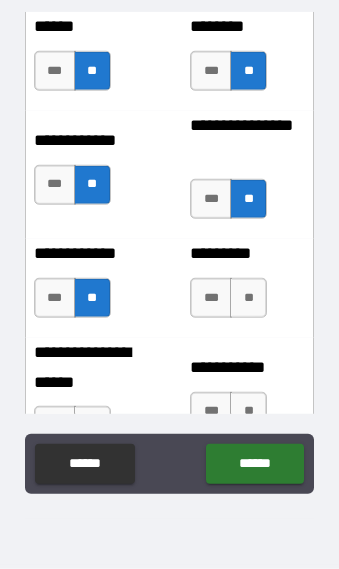 click on "**" at bounding box center [248, 298] 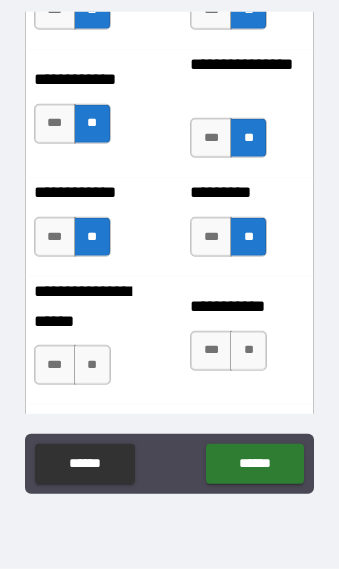 scroll, scrollTop: 6376, scrollLeft: 0, axis: vertical 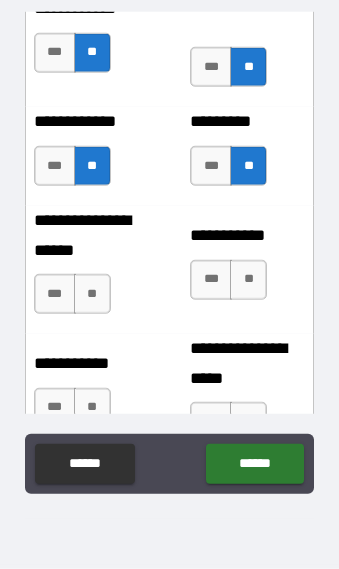 click on "**" at bounding box center [92, 294] 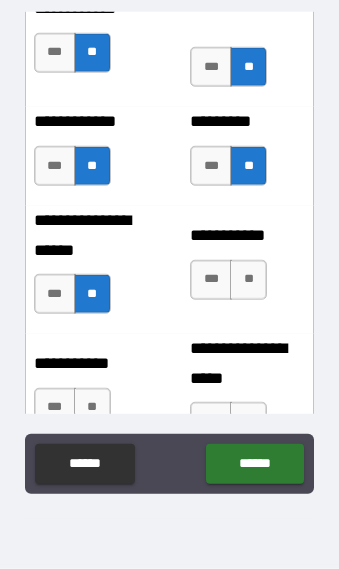 click on "**" at bounding box center [248, 280] 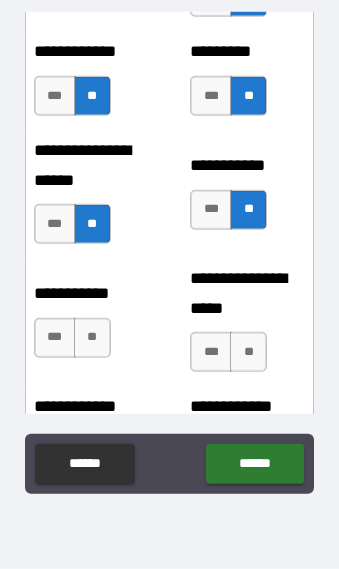 scroll, scrollTop: 6450, scrollLeft: 0, axis: vertical 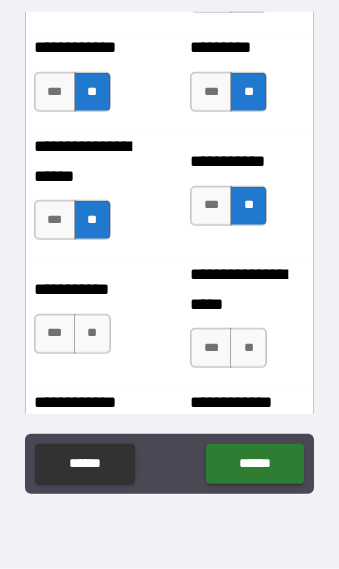 click on "**" at bounding box center (92, 334) 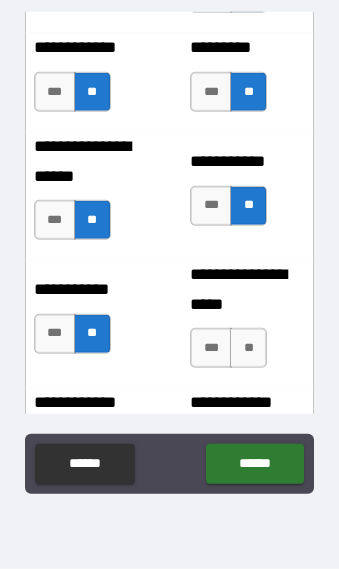 click on "**" at bounding box center (248, 348) 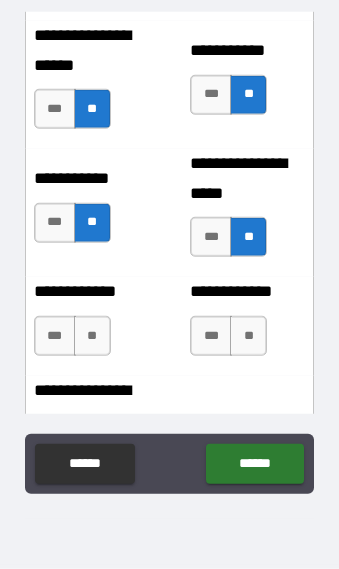 scroll, scrollTop: 6565, scrollLeft: 0, axis: vertical 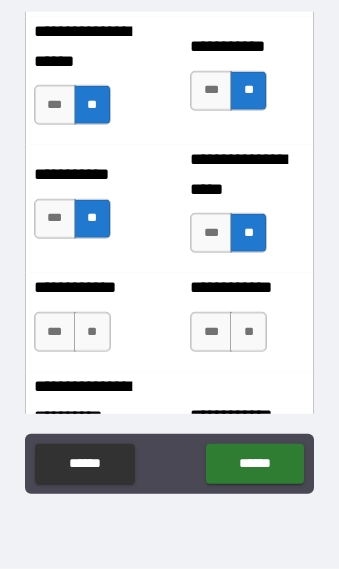 click on "**" at bounding box center (92, 332) 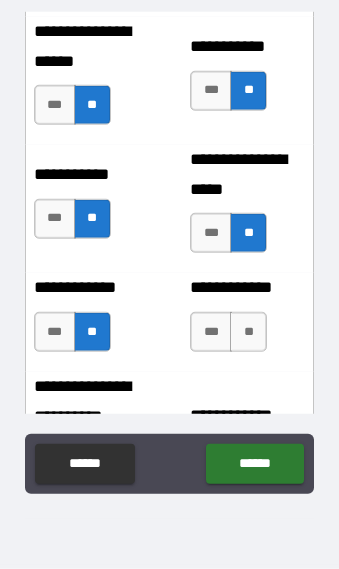 click on "**" at bounding box center (248, 332) 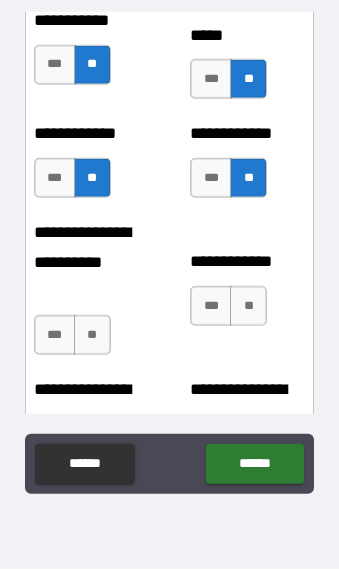scroll, scrollTop: 6725, scrollLeft: 0, axis: vertical 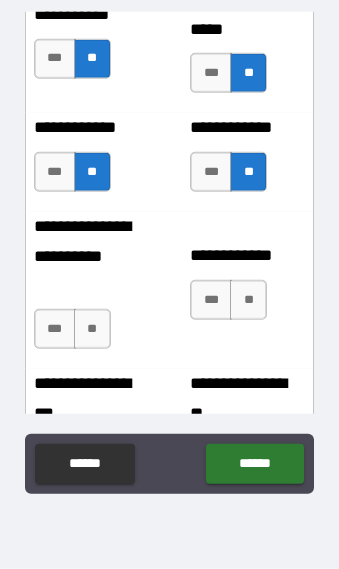 click on "**" at bounding box center (92, 329) 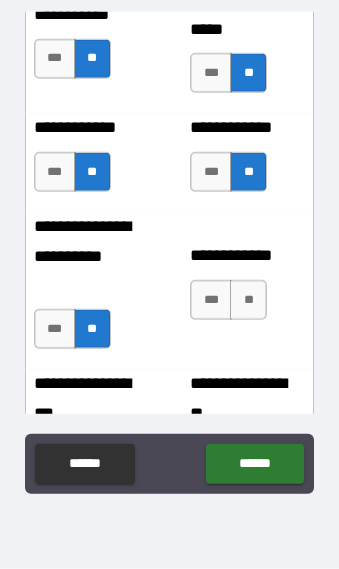 click on "**" at bounding box center (248, 300) 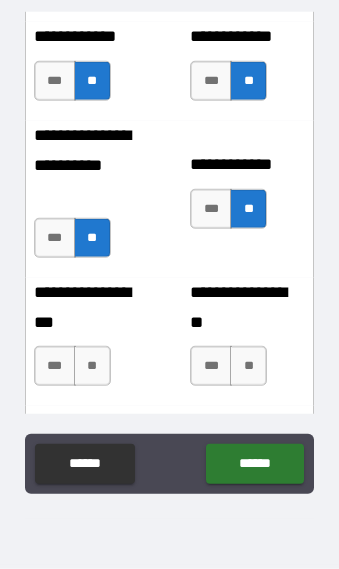 scroll, scrollTop: 6823, scrollLeft: 0, axis: vertical 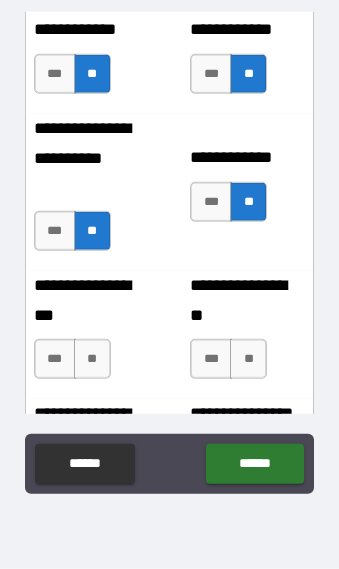 click on "**" at bounding box center (92, 359) 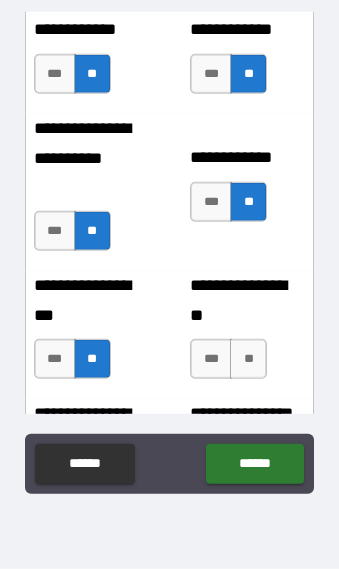 click on "**" at bounding box center [248, 359] 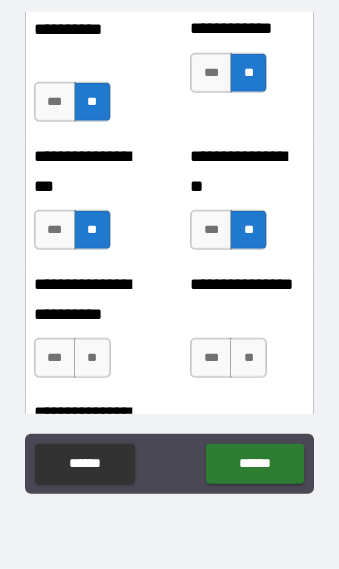 scroll, scrollTop: 6954, scrollLeft: 0, axis: vertical 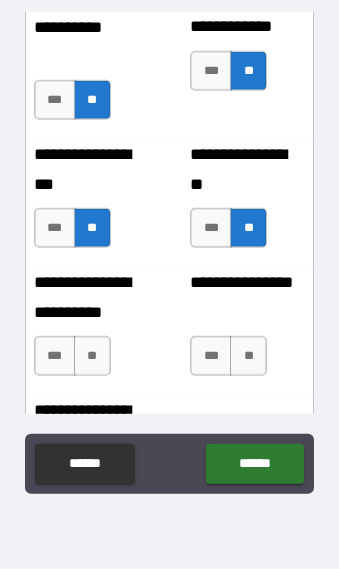 click on "**" at bounding box center (92, 356) 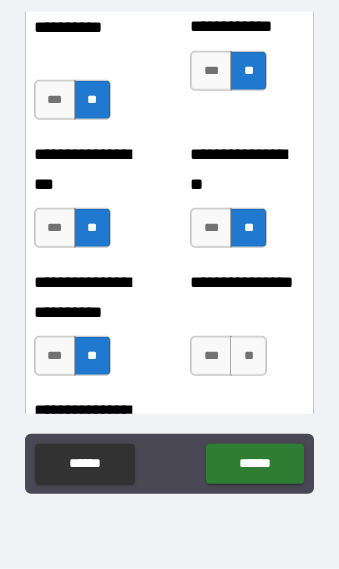 click on "**" at bounding box center [248, 356] 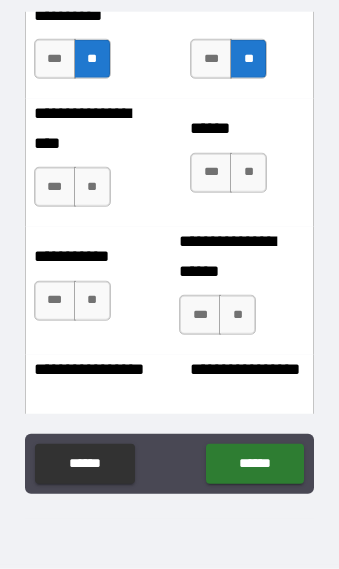 scroll, scrollTop: 7251, scrollLeft: 0, axis: vertical 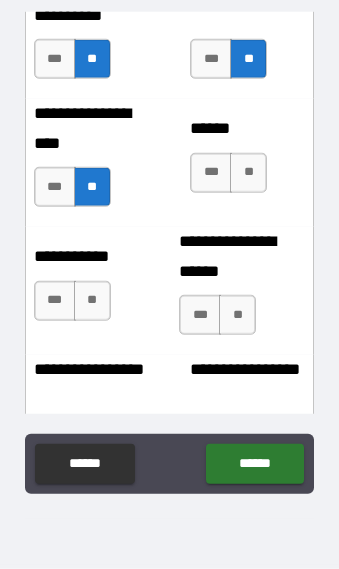 click on "**" at bounding box center [248, 173] 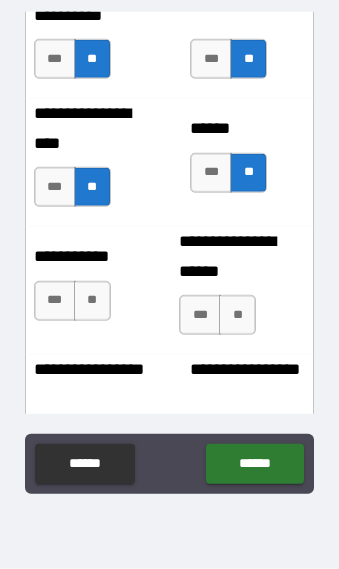 click on "**" at bounding box center [92, 301] 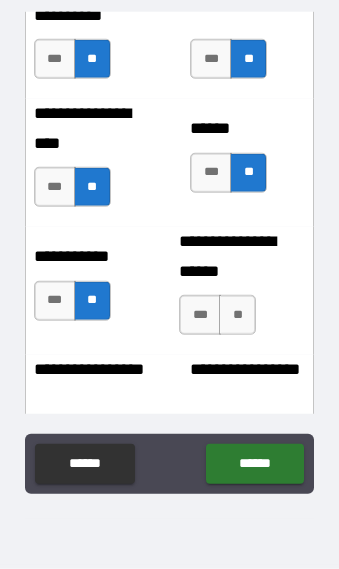 click on "**********" at bounding box center (242, 291) 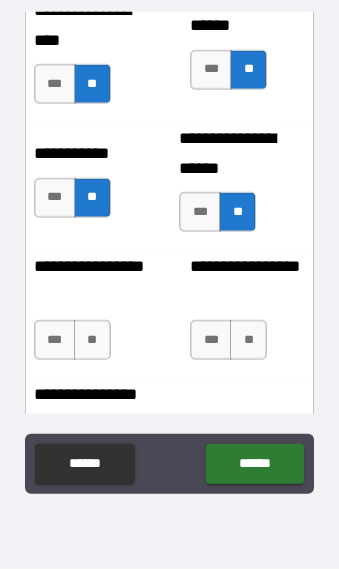 scroll, scrollTop: 7371, scrollLeft: 0, axis: vertical 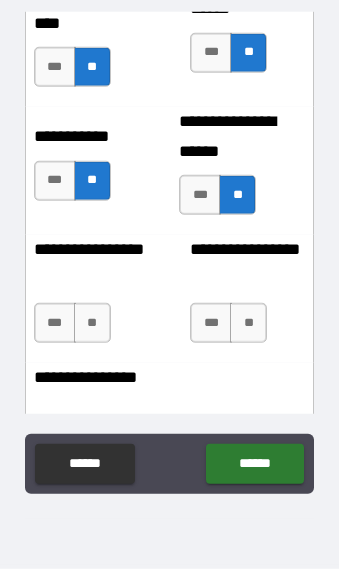 click on "**" at bounding box center (92, 323) 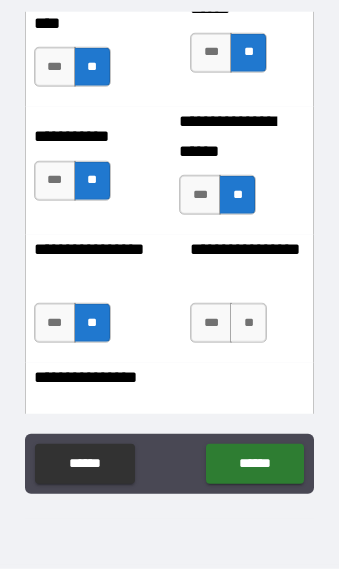 click on "**" at bounding box center [248, 323] 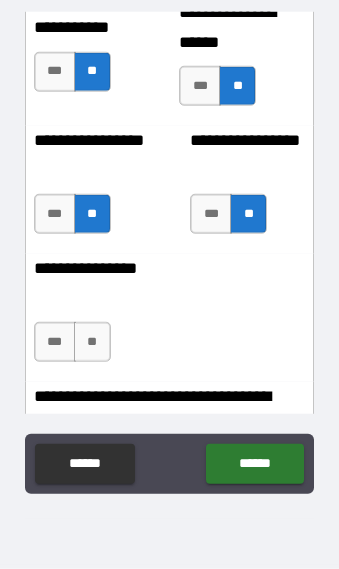 scroll, scrollTop: 7481, scrollLeft: 0, axis: vertical 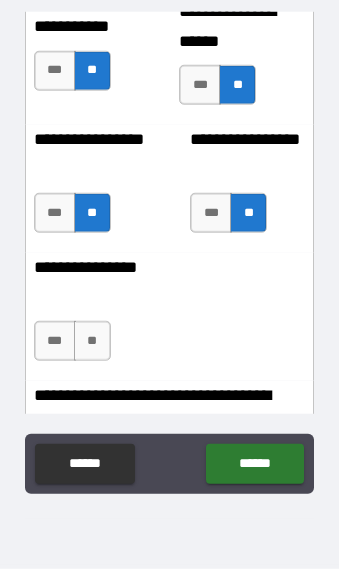 click on "**" at bounding box center (92, 341) 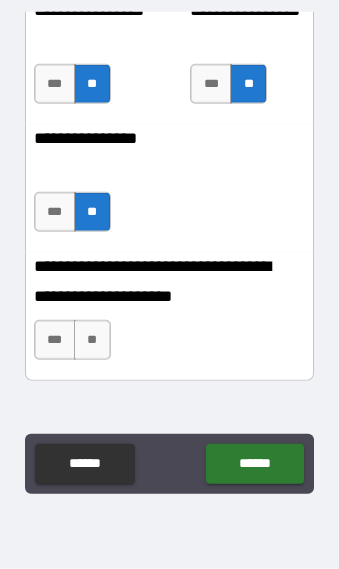 scroll, scrollTop: 7612, scrollLeft: 0, axis: vertical 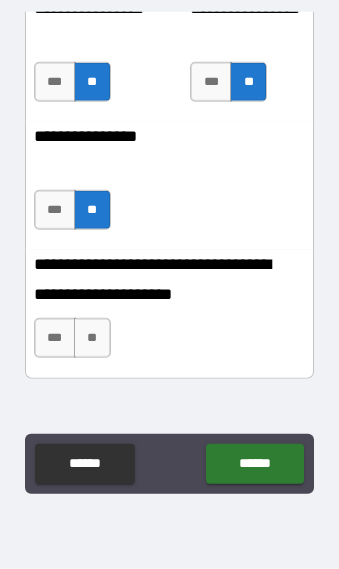 click on "**" at bounding box center (92, 338) 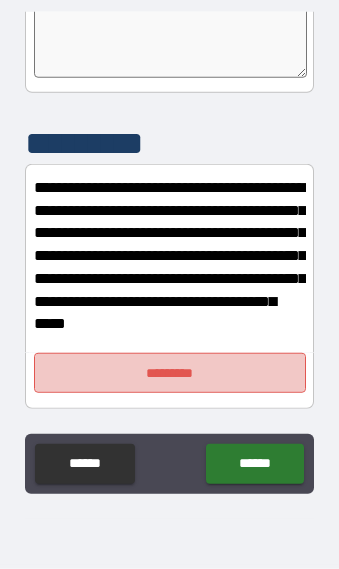 scroll, scrollTop: 8076, scrollLeft: 0, axis: vertical 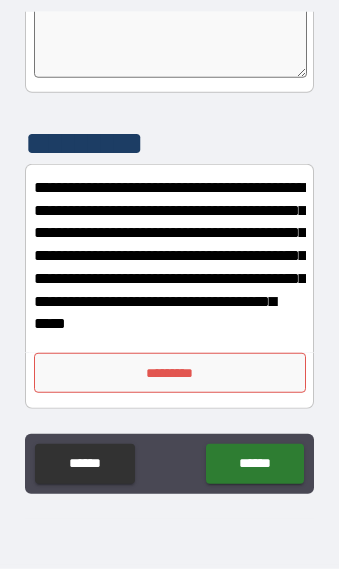 click on "*********" at bounding box center [170, 373] 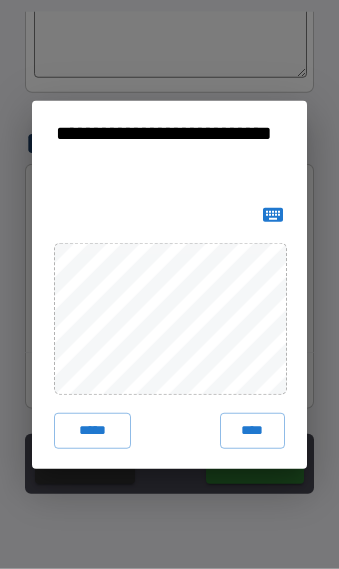 click on "****" at bounding box center (253, 431) 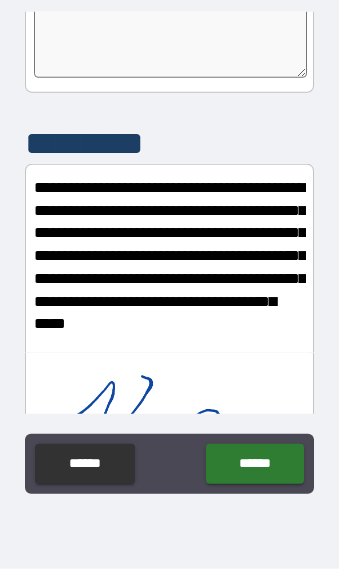 click on "******" at bounding box center (254, 464) 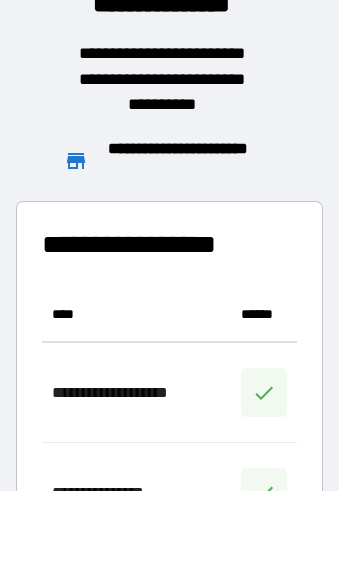 scroll, scrollTop: 1, scrollLeft: 1, axis: both 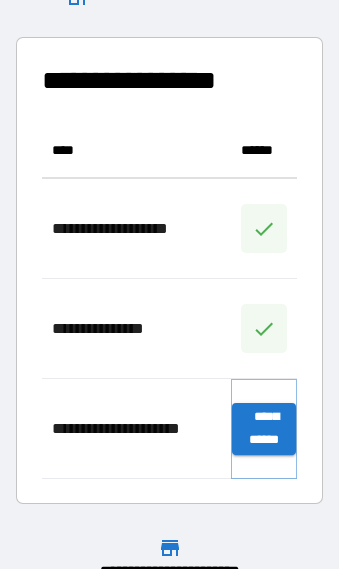 click on "**********" at bounding box center [264, 429] 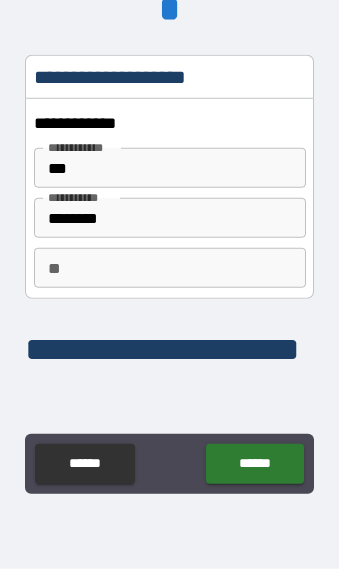 scroll, scrollTop: 78, scrollLeft: 0, axis: vertical 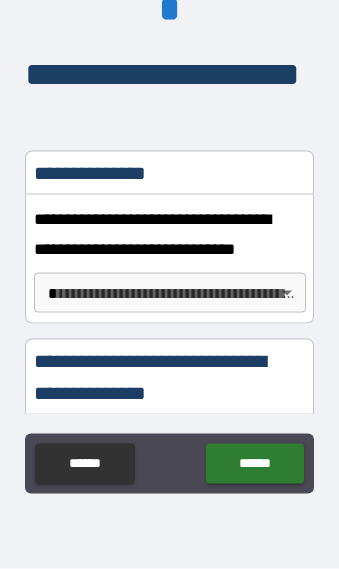click on "**********" at bounding box center (169, 246) 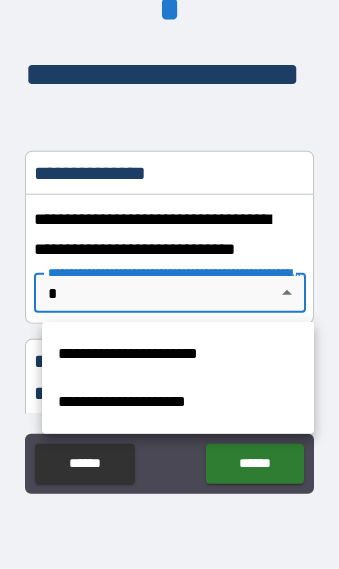 click on "**********" at bounding box center [178, 354] 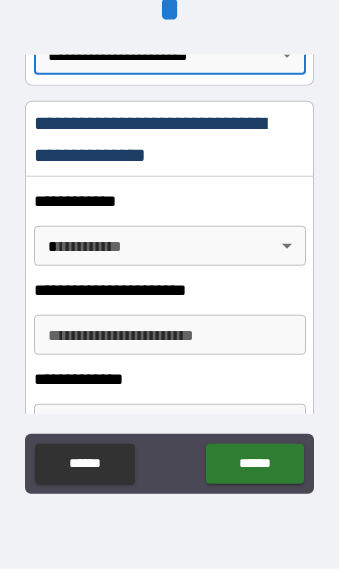 scroll, scrollTop: 516, scrollLeft: 0, axis: vertical 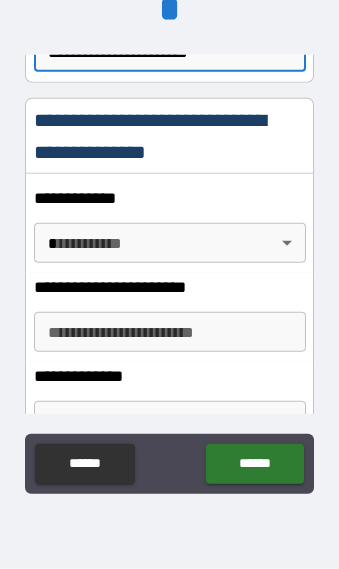 click on "**********" at bounding box center [169, 246] 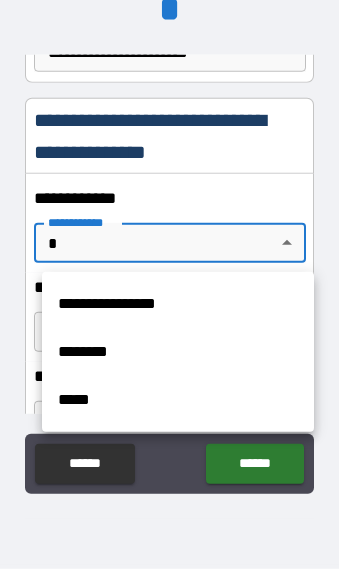 click on "**********" at bounding box center (178, 304) 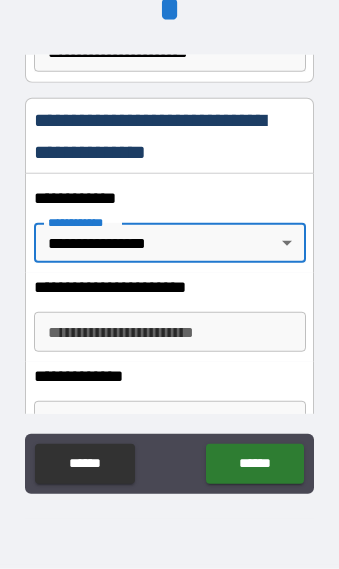 type on "*" 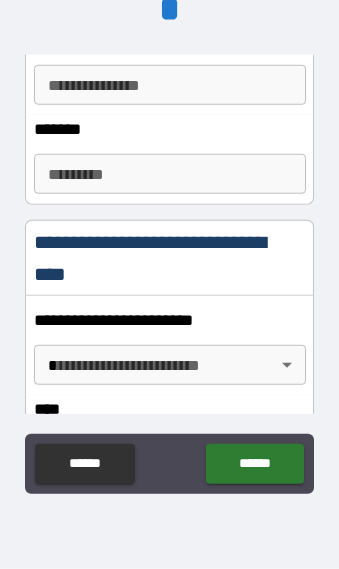 scroll, scrollTop: 853, scrollLeft: 0, axis: vertical 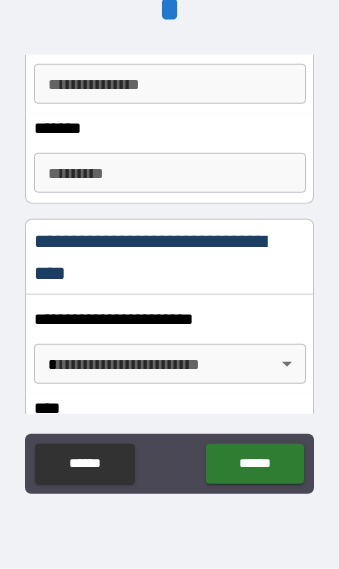 click on "**********" at bounding box center [169, 246] 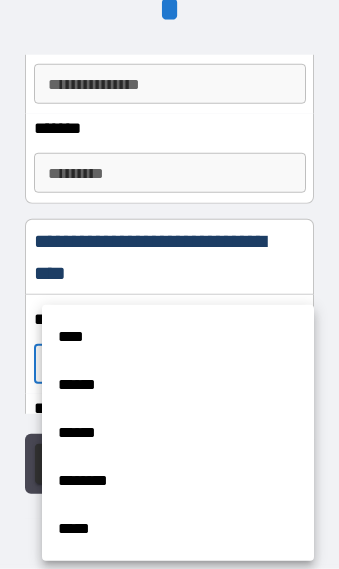 click on "******" at bounding box center [178, 433] 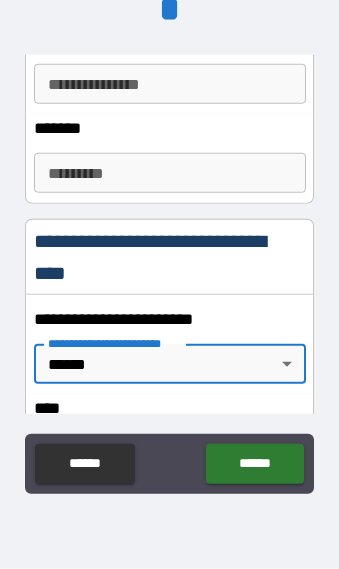 type on "*" 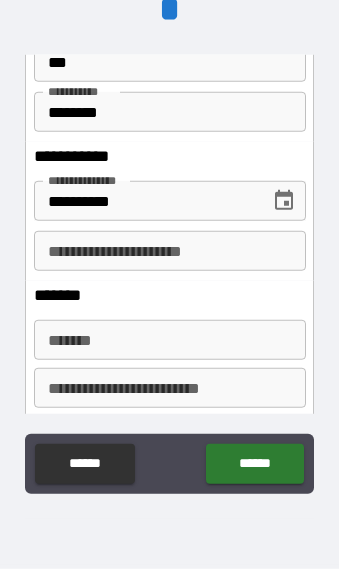 click on "******" at bounding box center (254, 464) 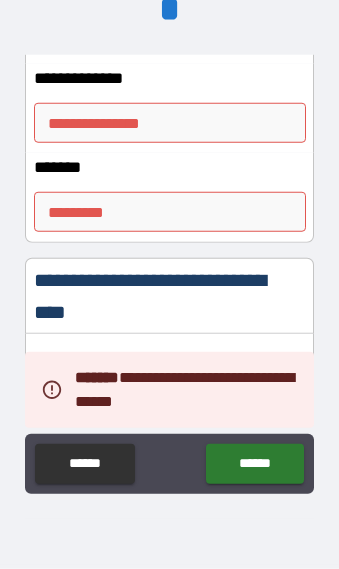 scroll, scrollTop: 797, scrollLeft: 0, axis: vertical 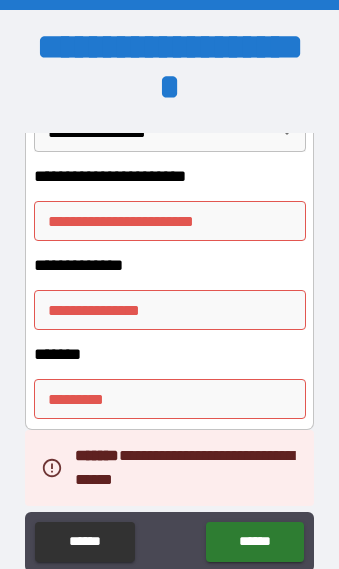 click on "**********" at bounding box center [170, 221] 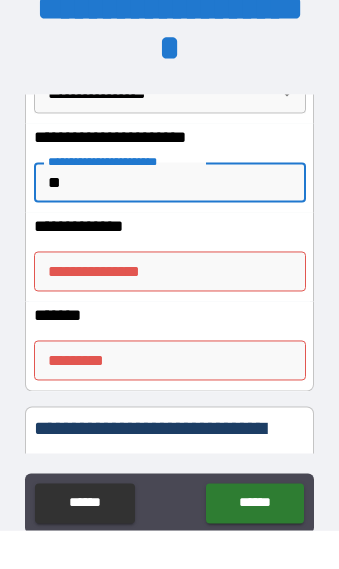 type on "*" 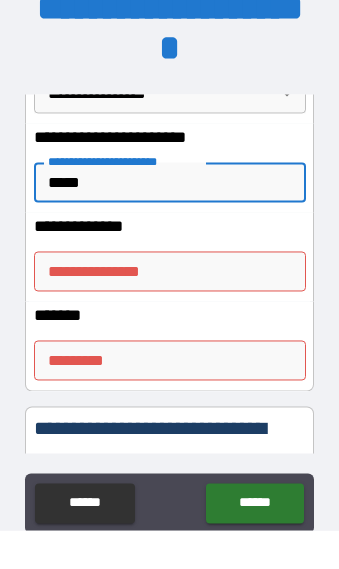 type on "*****" 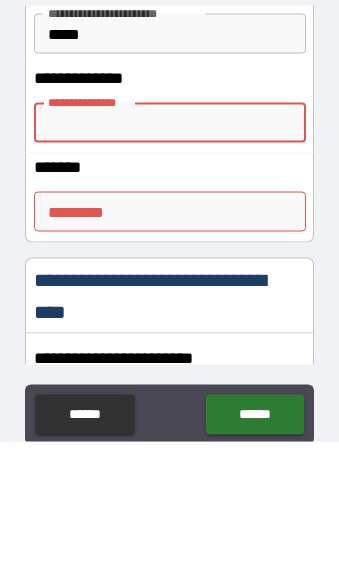 scroll, scrollTop: 763, scrollLeft: 0, axis: vertical 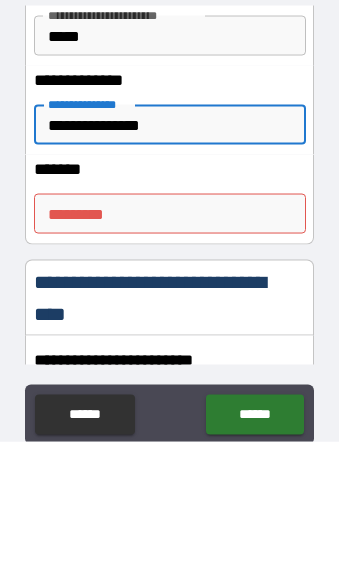 type on "**********" 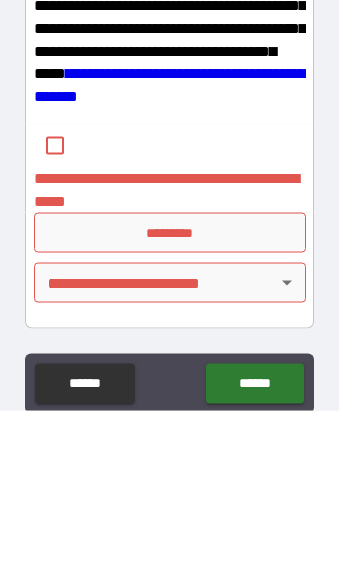 scroll, scrollTop: 4324, scrollLeft: 0, axis: vertical 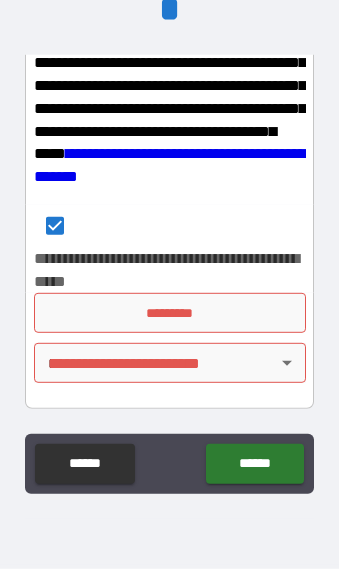 click on "*********" at bounding box center (170, 313) 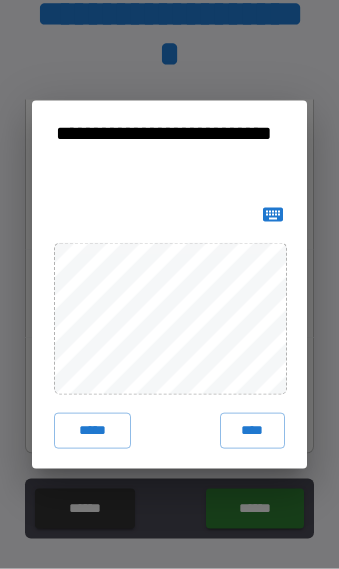 scroll, scrollTop: 78, scrollLeft: 0, axis: vertical 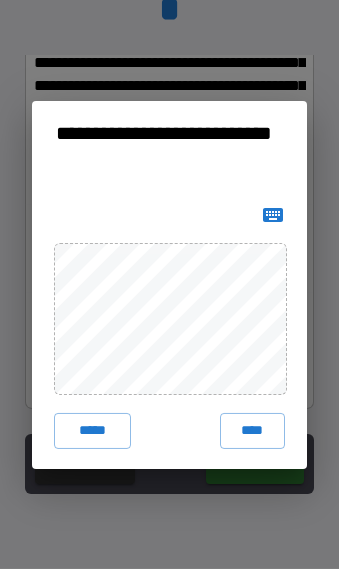 click on "****" at bounding box center [253, 431] 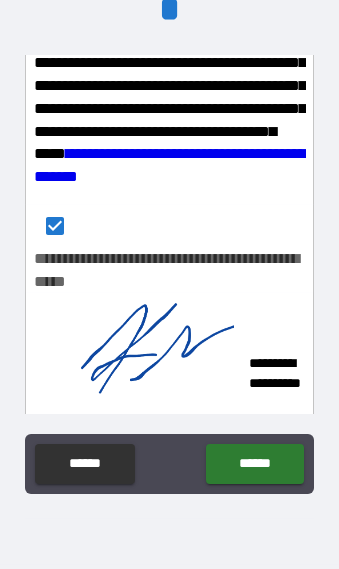 click on "******" at bounding box center [254, 464] 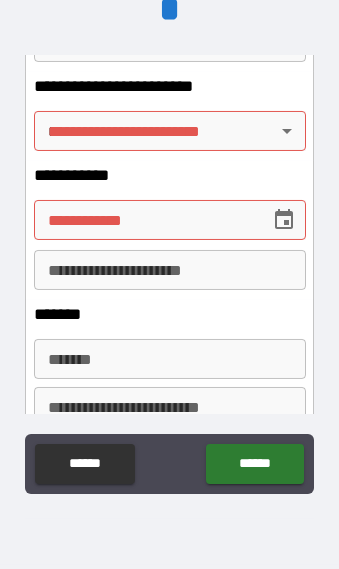 scroll, scrollTop: 3107, scrollLeft: 0, axis: vertical 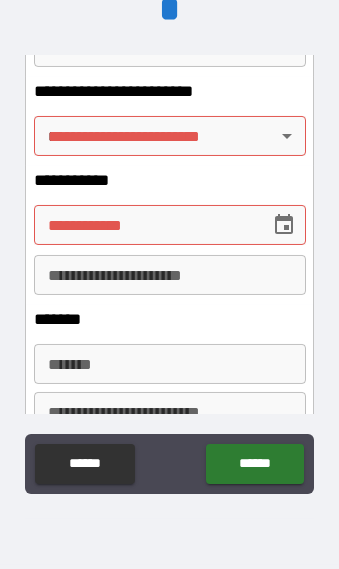 click on "**********" at bounding box center (169, 246) 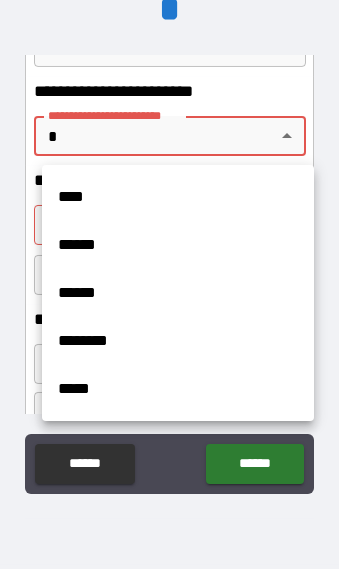 click on "******" at bounding box center [178, 293] 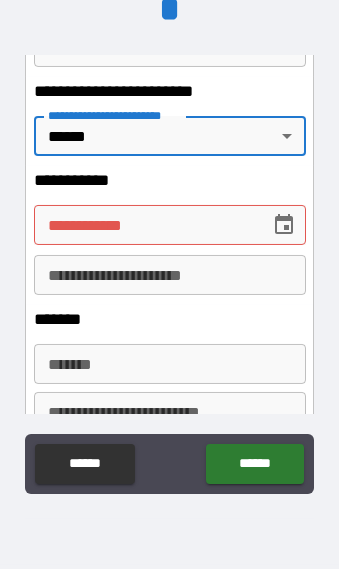 type on "*" 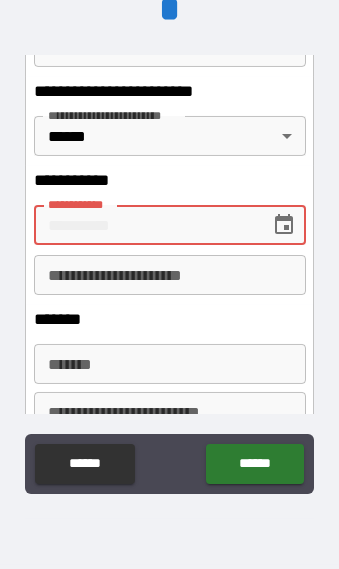 scroll, scrollTop: 78, scrollLeft: 0, axis: vertical 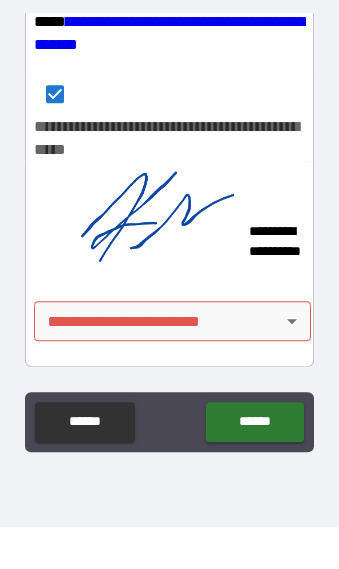 type on "**********" 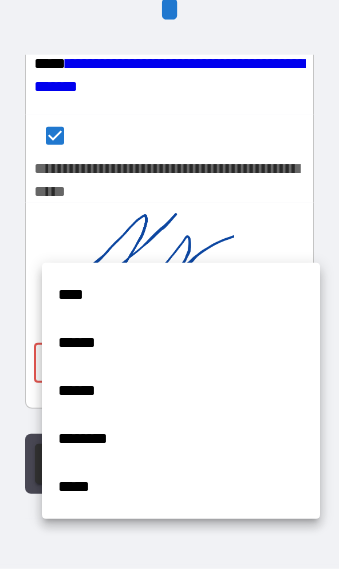 scroll, scrollTop: 78, scrollLeft: 0, axis: vertical 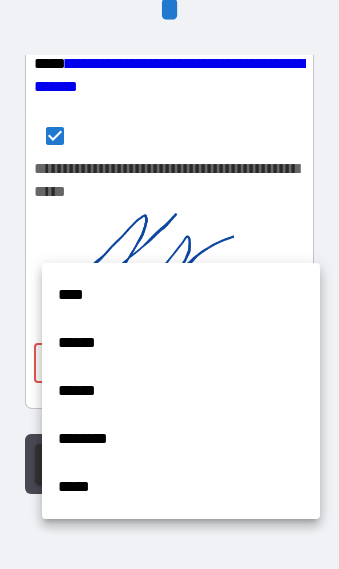 click on "******" at bounding box center (181, 391) 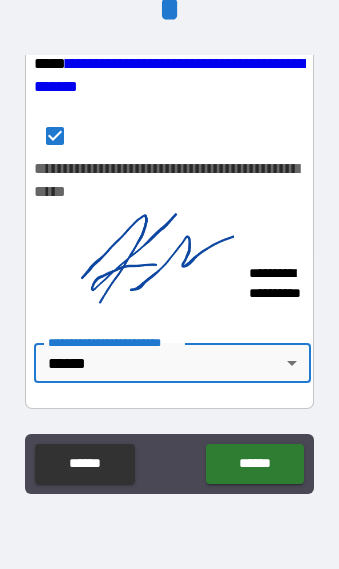 click on "******" at bounding box center [254, 464] 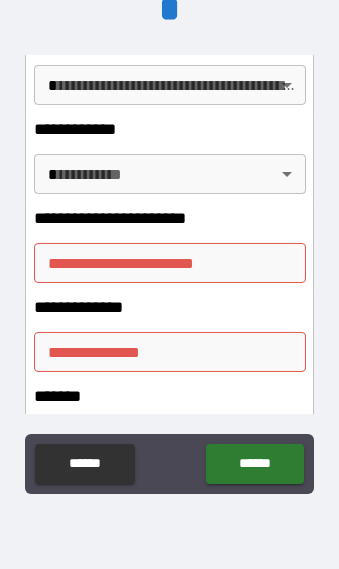 scroll, scrollTop: 2460, scrollLeft: 0, axis: vertical 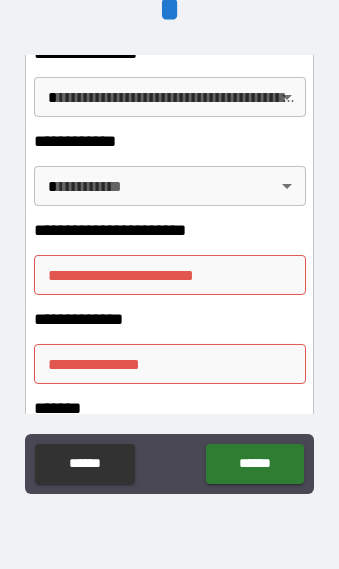 click on "**********" at bounding box center [170, 275] 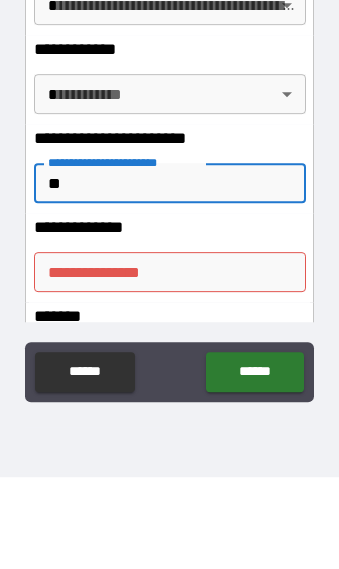 type on "*" 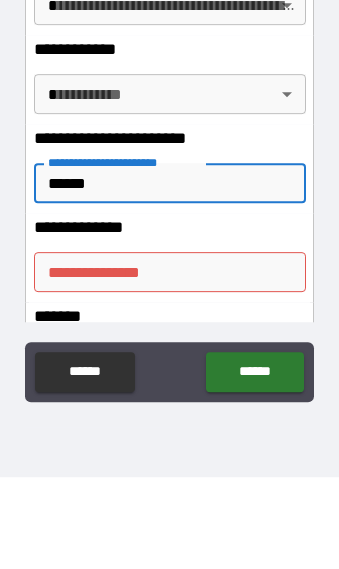 type on "*****" 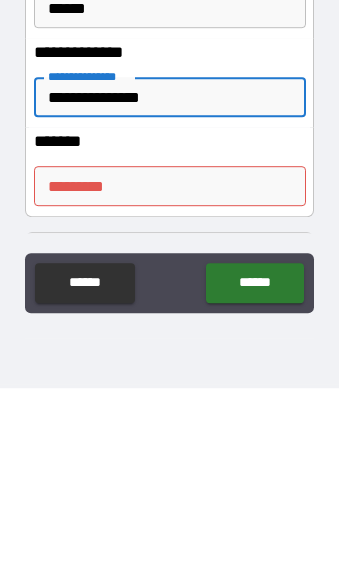 scroll, scrollTop: 2547, scrollLeft: 0, axis: vertical 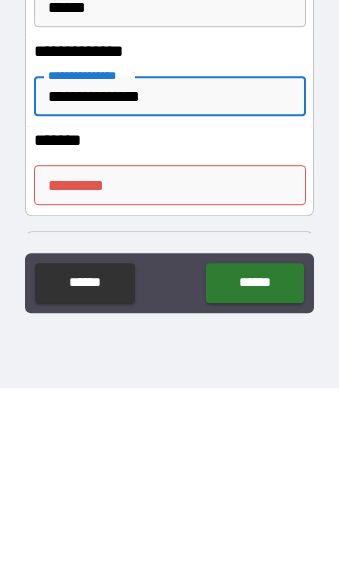 type on "**********" 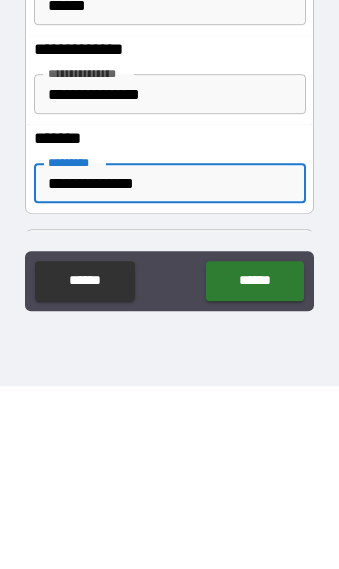 type on "**********" 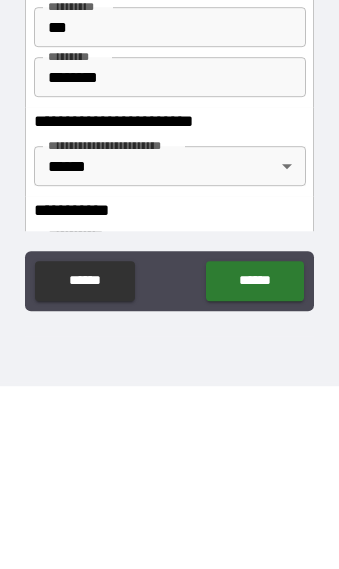 scroll, scrollTop: 2893, scrollLeft: 0, axis: vertical 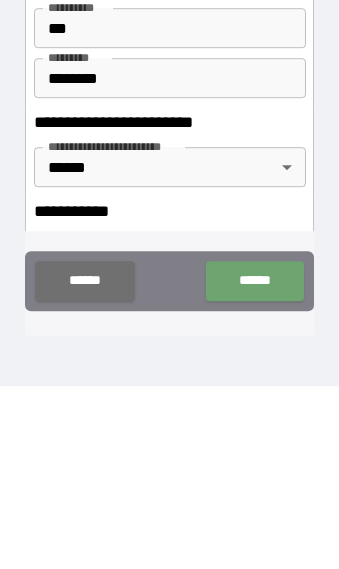click on "******" at bounding box center [254, 464] 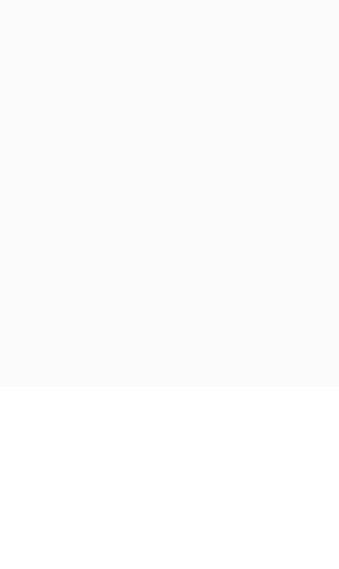 scroll, scrollTop: 78, scrollLeft: 0, axis: vertical 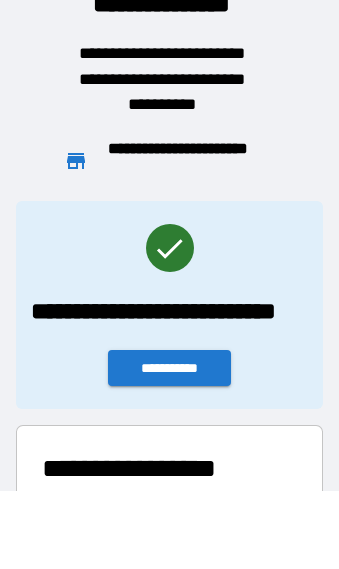 click on "**********" at bounding box center [170, 368] 